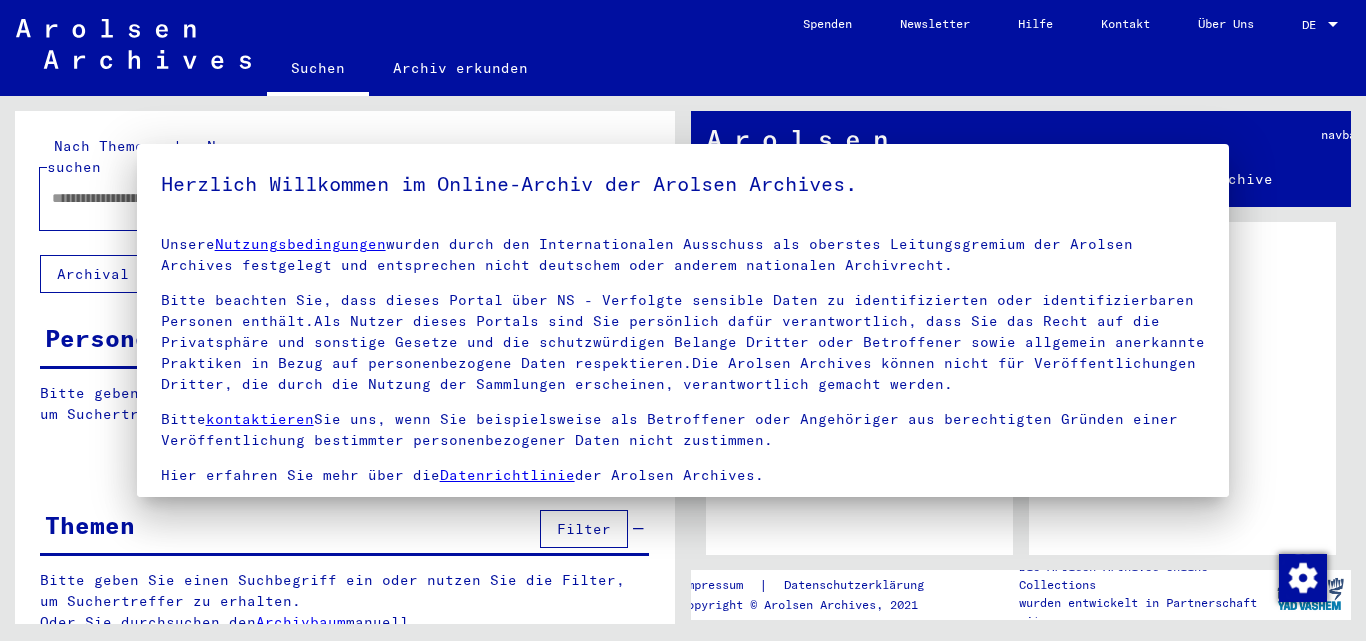 scroll, scrollTop: 0, scrollLeft: 0, axis: both 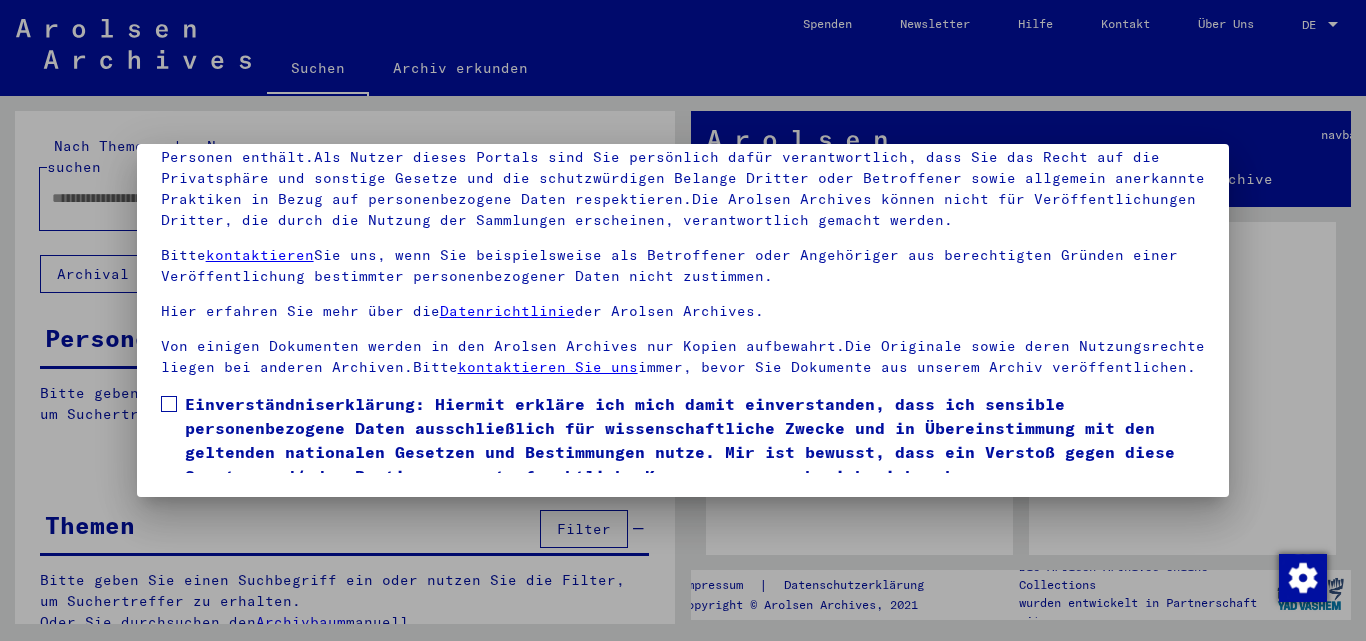 click on "Einverständniserklärung: Hiermit erkläre ich mich damit einverstanden, dass ich sensible personenbezogene Daten ausschließlich für wissenschaftliche Zwecke und in Übereinstimmung mit den geltenden nationalen Gesetzen und Bestimmungen nutze. Mir ist bewusst, dass ein Verstoß gegen diese Gesetze und/oder Bestimmungen strafrechtliche Konsequenzen nach sich ziehen kann." at bounding box center (683, 440) 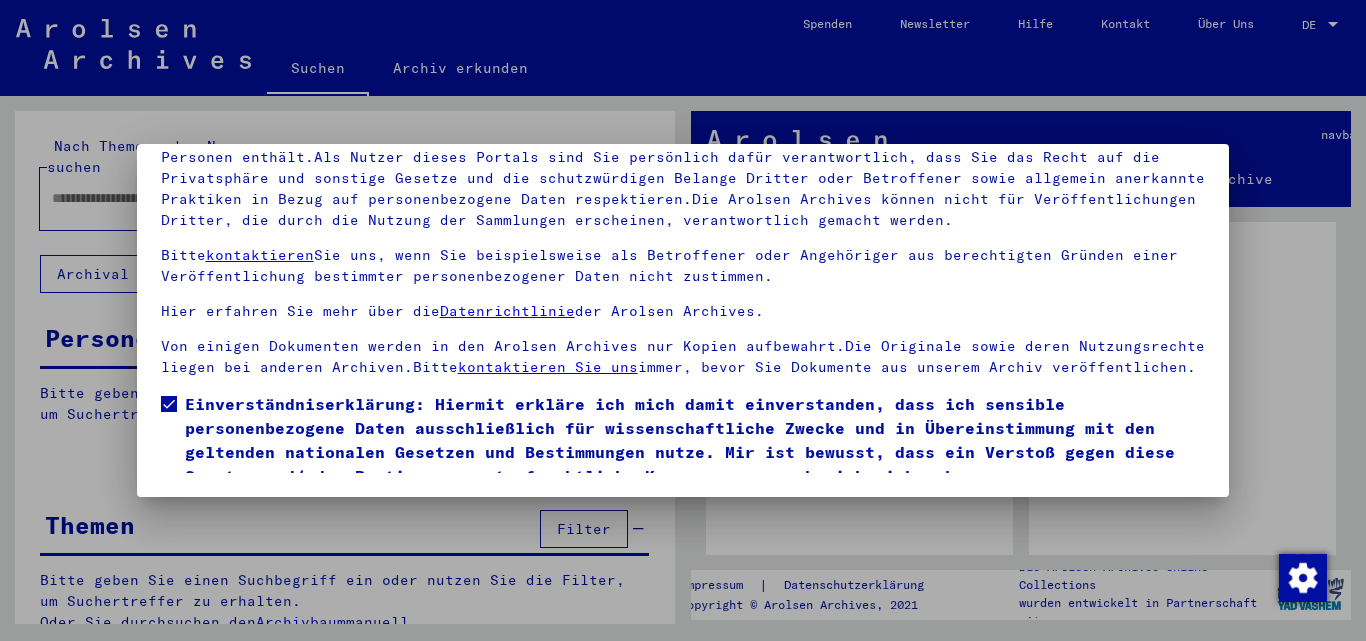 scroll, scrollTop: 84, scrollLeft: 0, axis: vertical 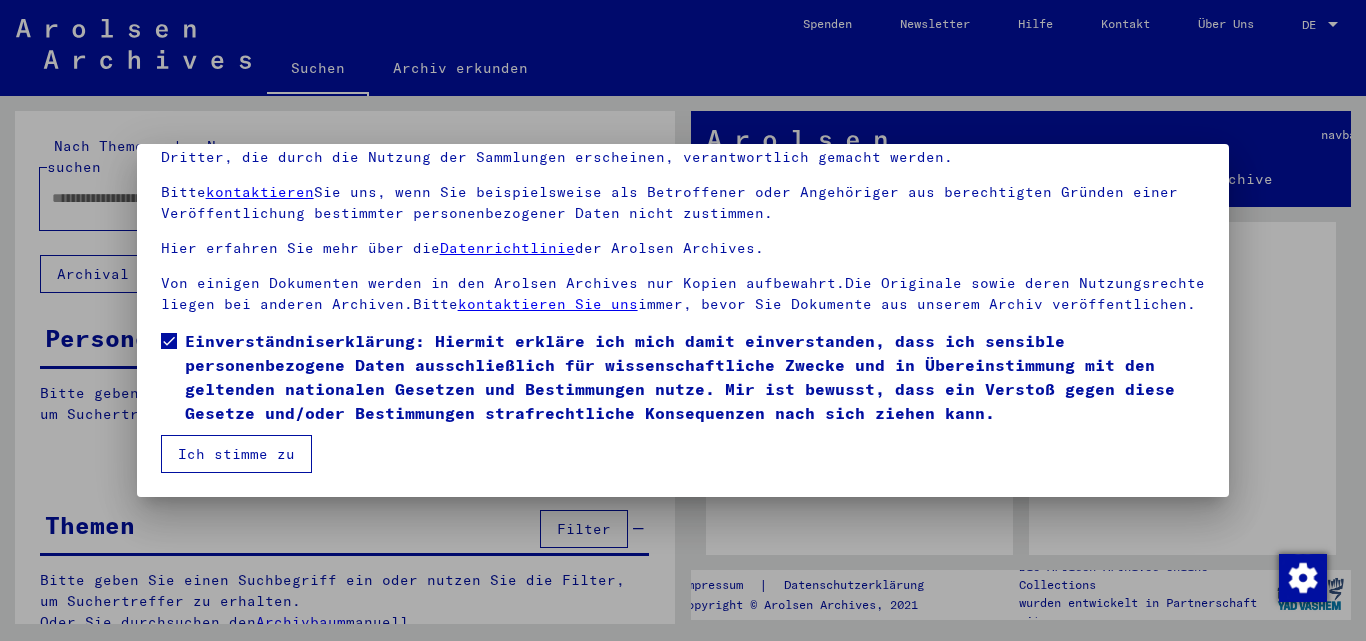 click on "Ich stimme zu" at bounding box center [236, 454] 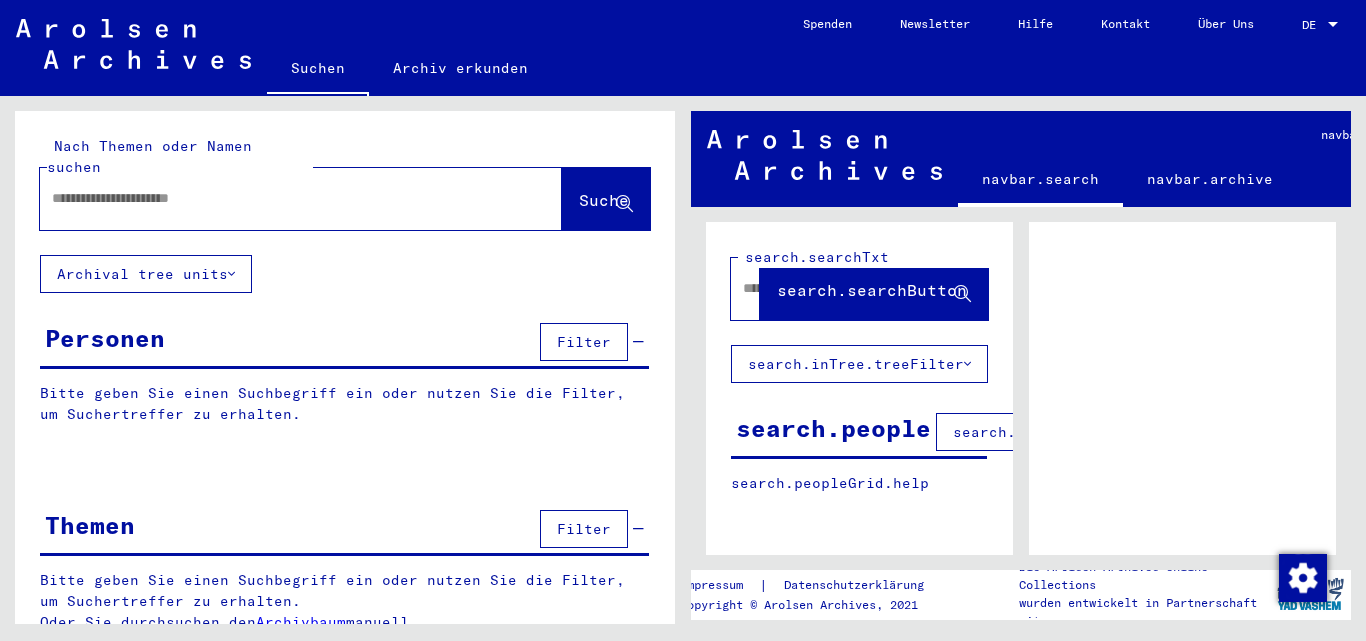 click 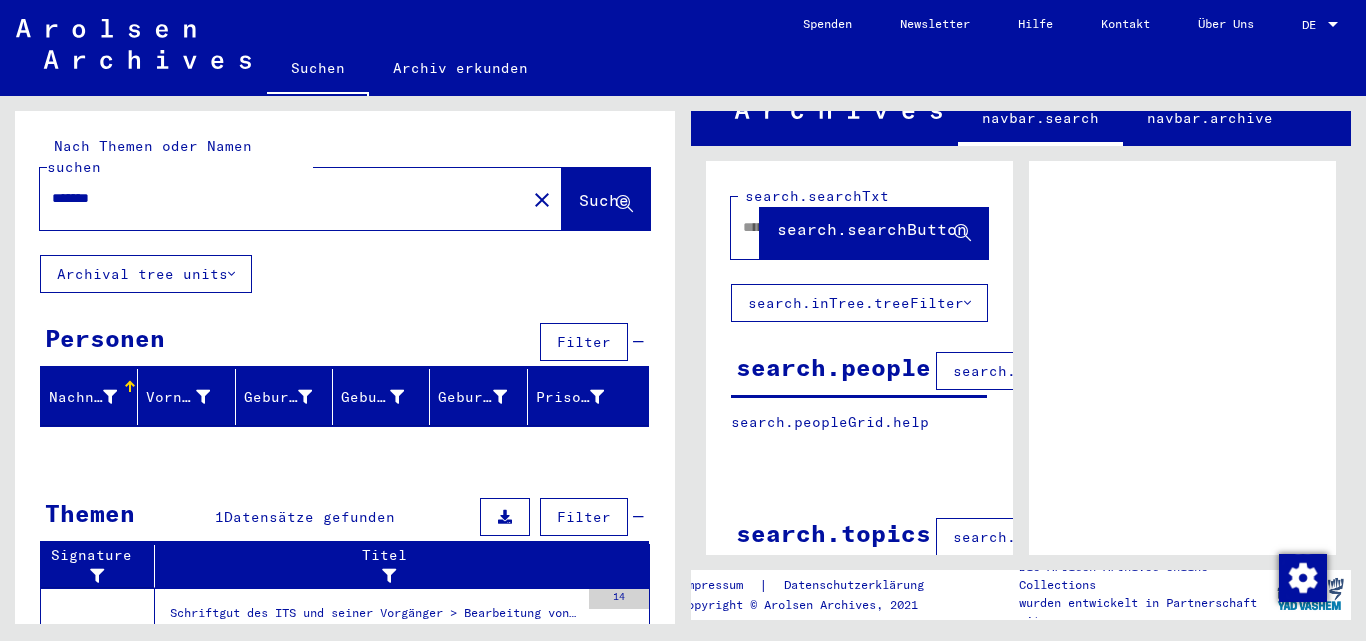 scroll, scrollTop: 59, scrollLeft: 0, axis: vertical 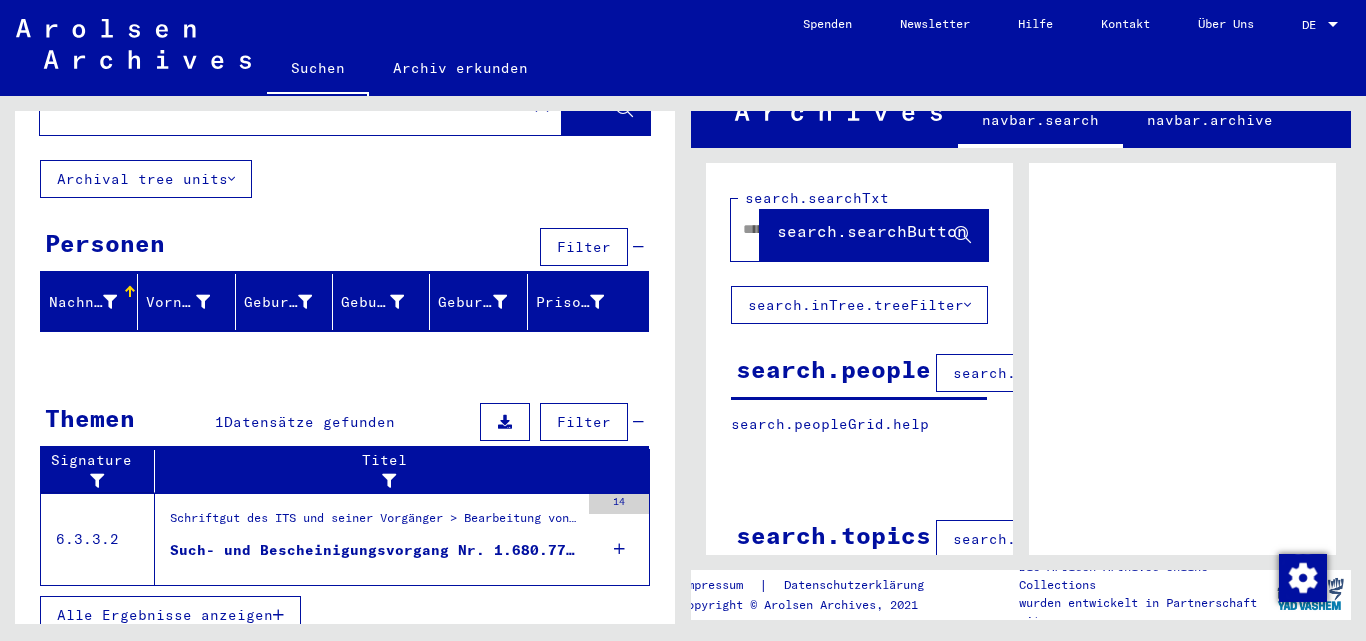 click on "Such- und Bescheinigungsvorgang Nr. 1.680.775 für SCHIRKO, ANASTASIA geboren [DATE]" at bounding box center (374, 550) 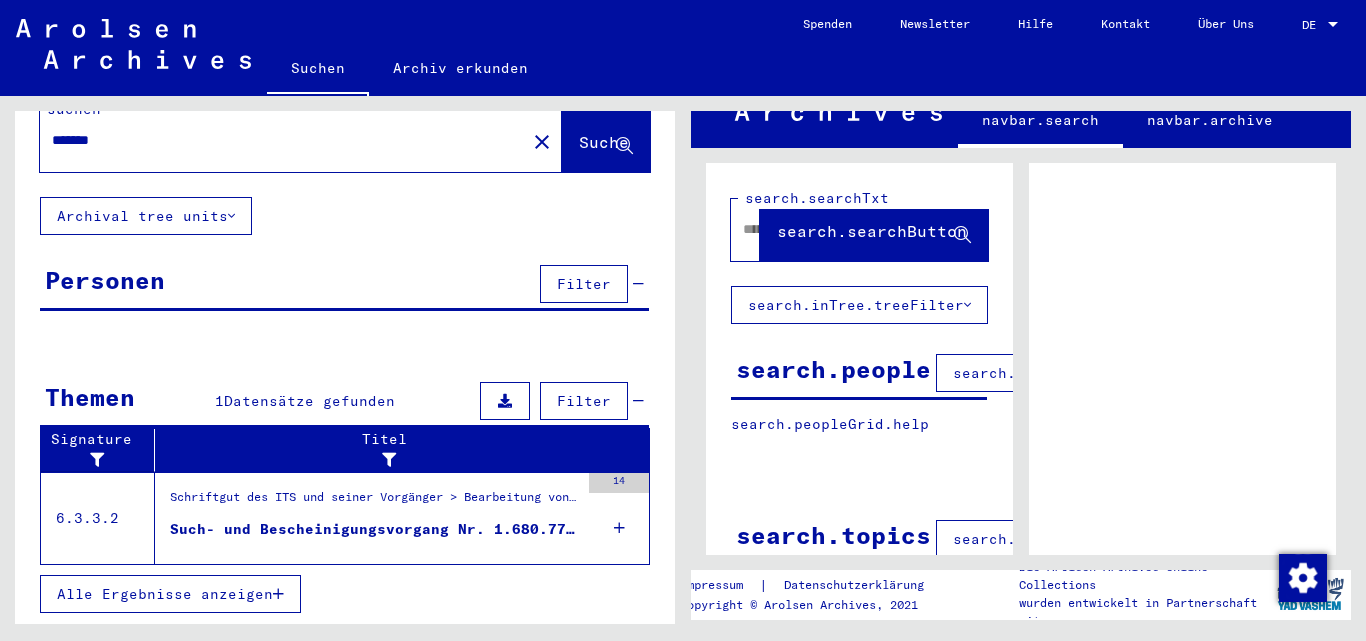 scroll, scrollTop: 0, scrollLeft: 0, axis: both 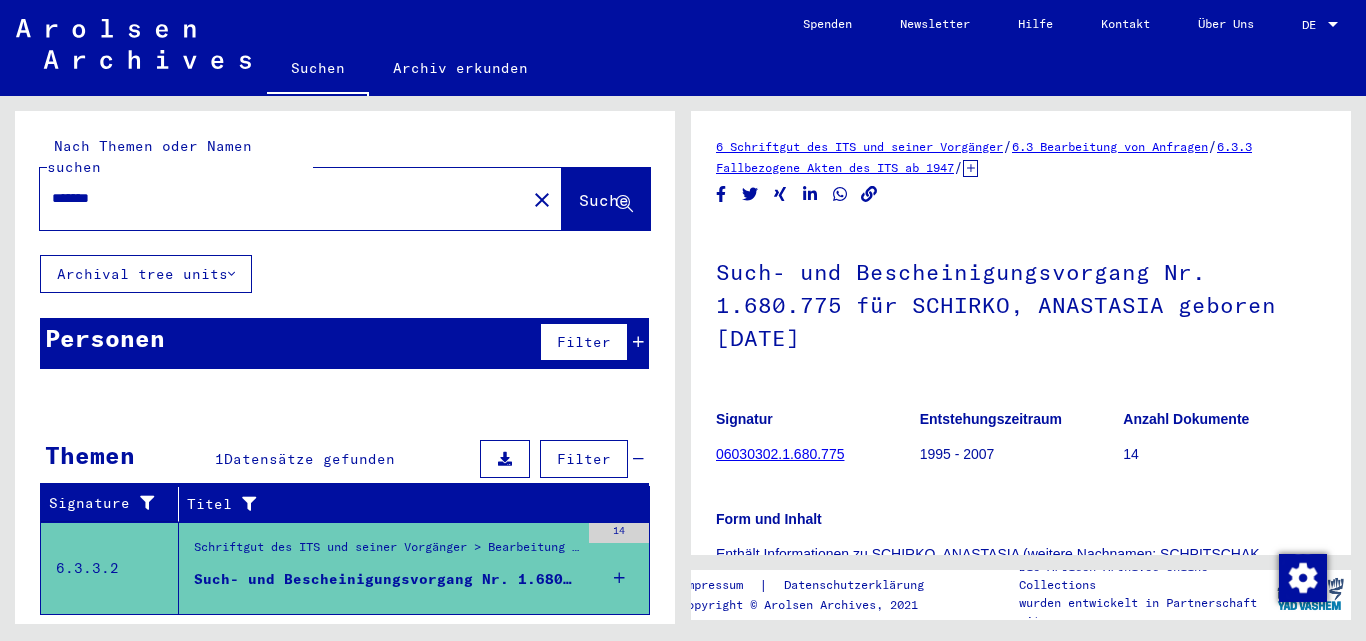click on "*******" 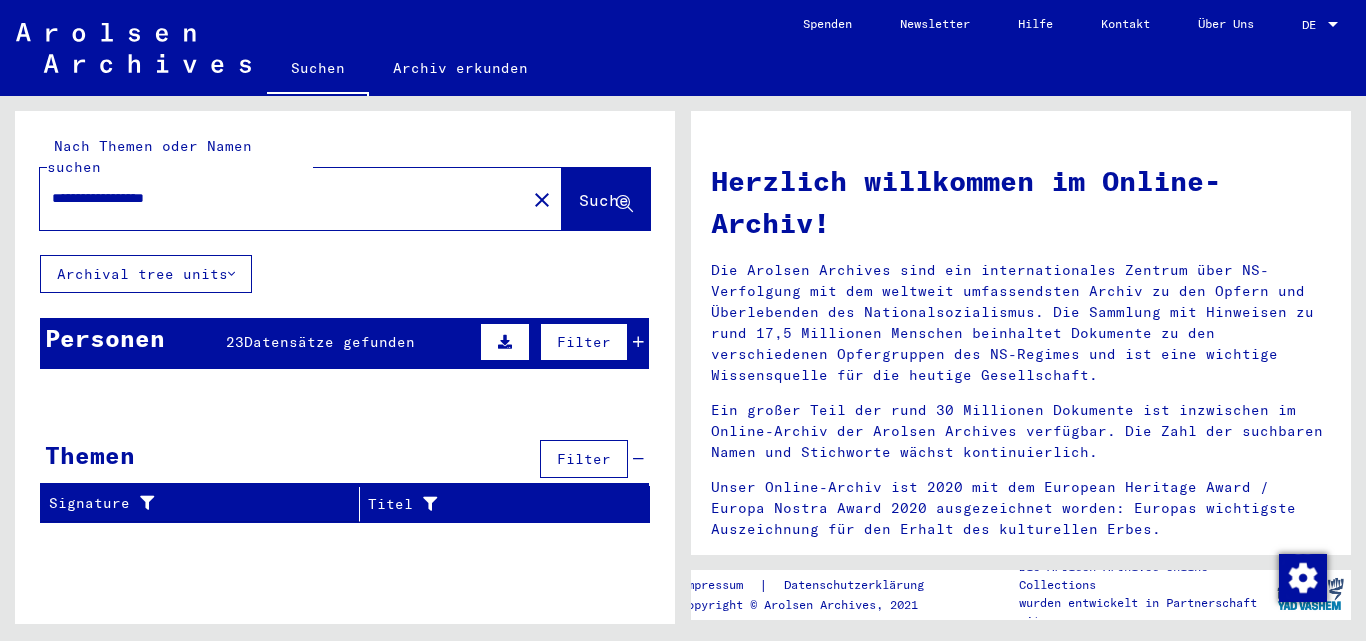 type on "**********" 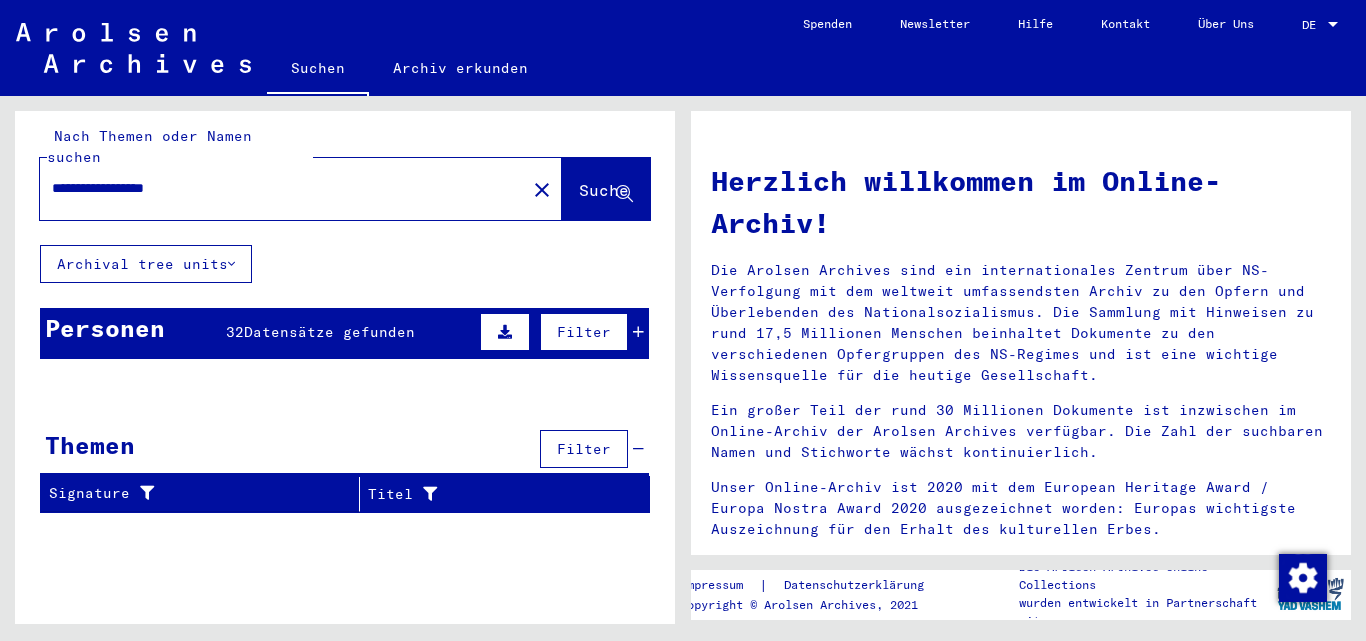 scroll, scrollTop: 70, scrollLeft: 0, axis: vertical 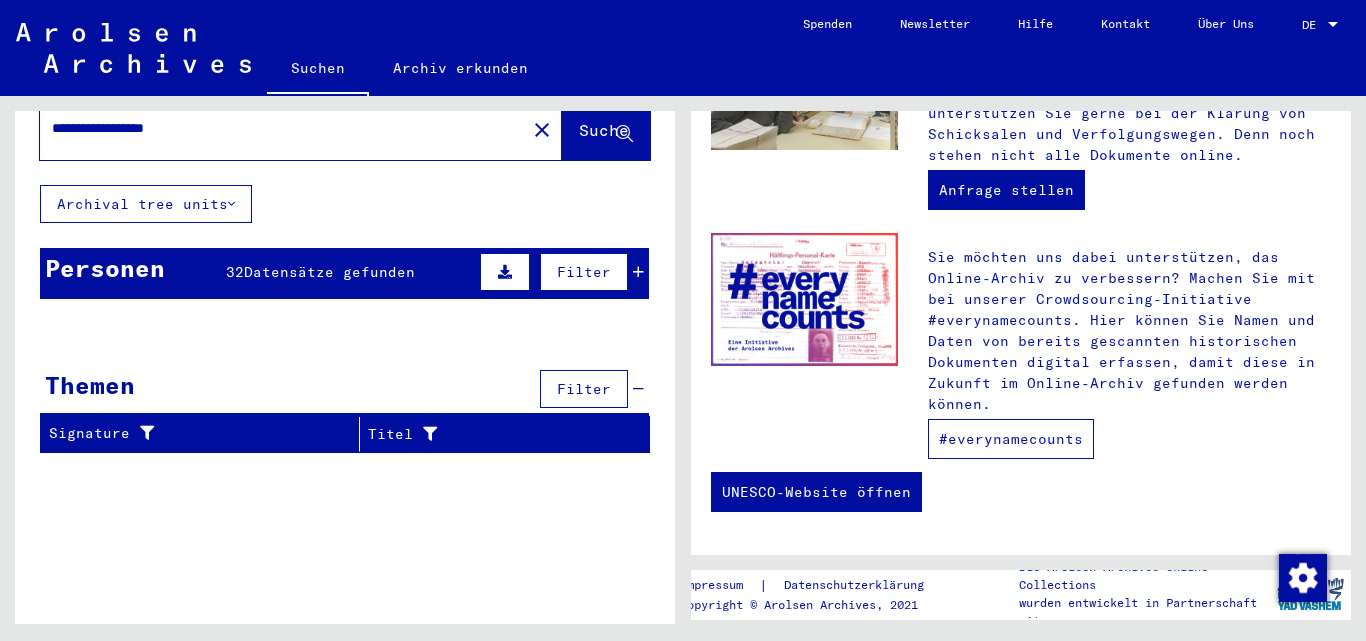click on "#everynamecounts" at bounding box center (1011, 439) 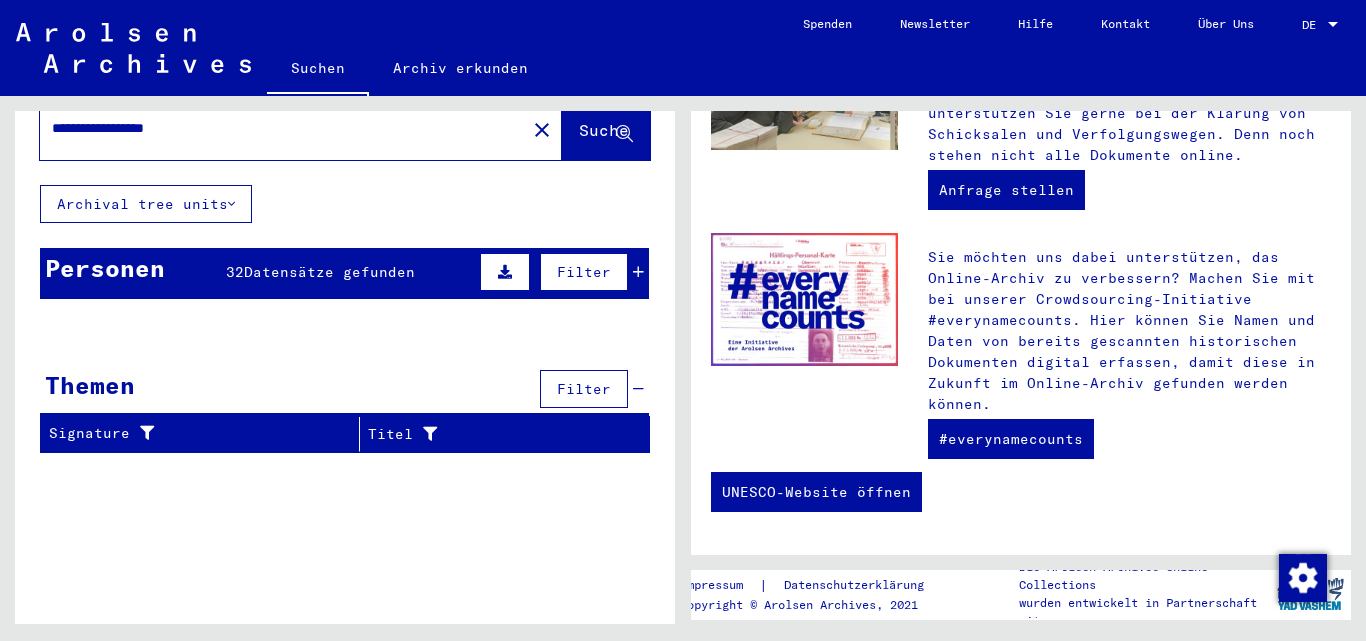 click on "Datensätze gefunden" at bounding box center (329, 272) 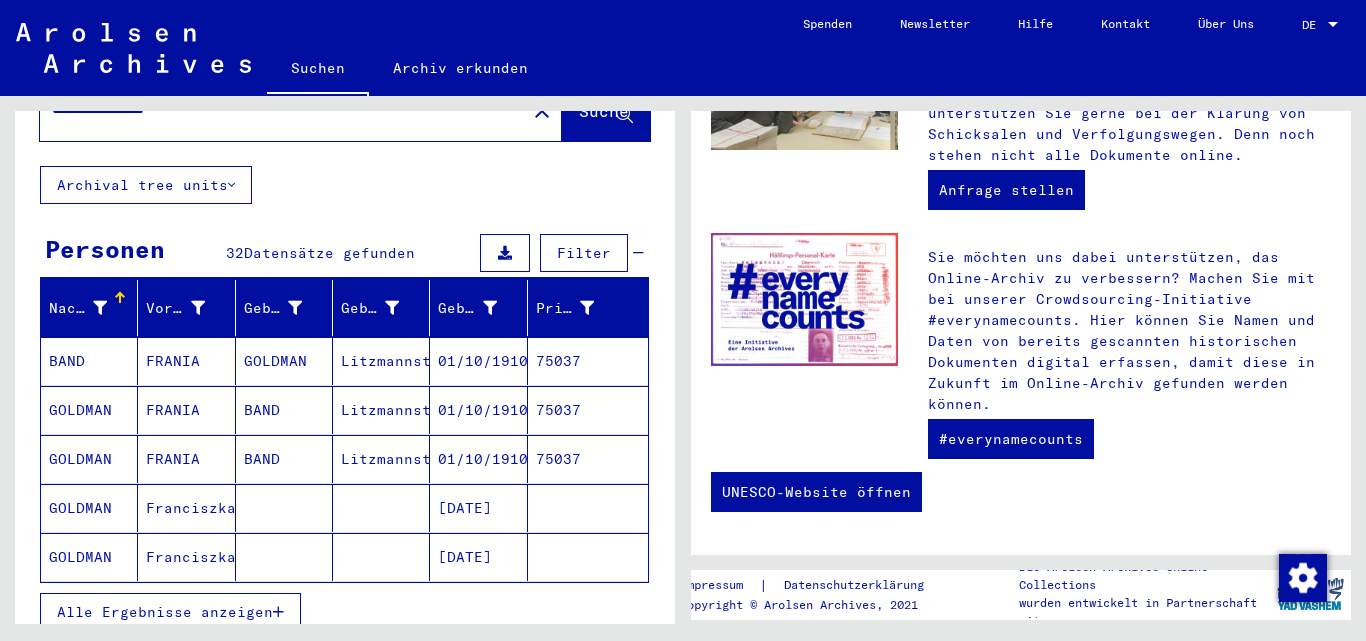 scroll, scrollTop: 86, scrollLeft: 0, axis: vertical 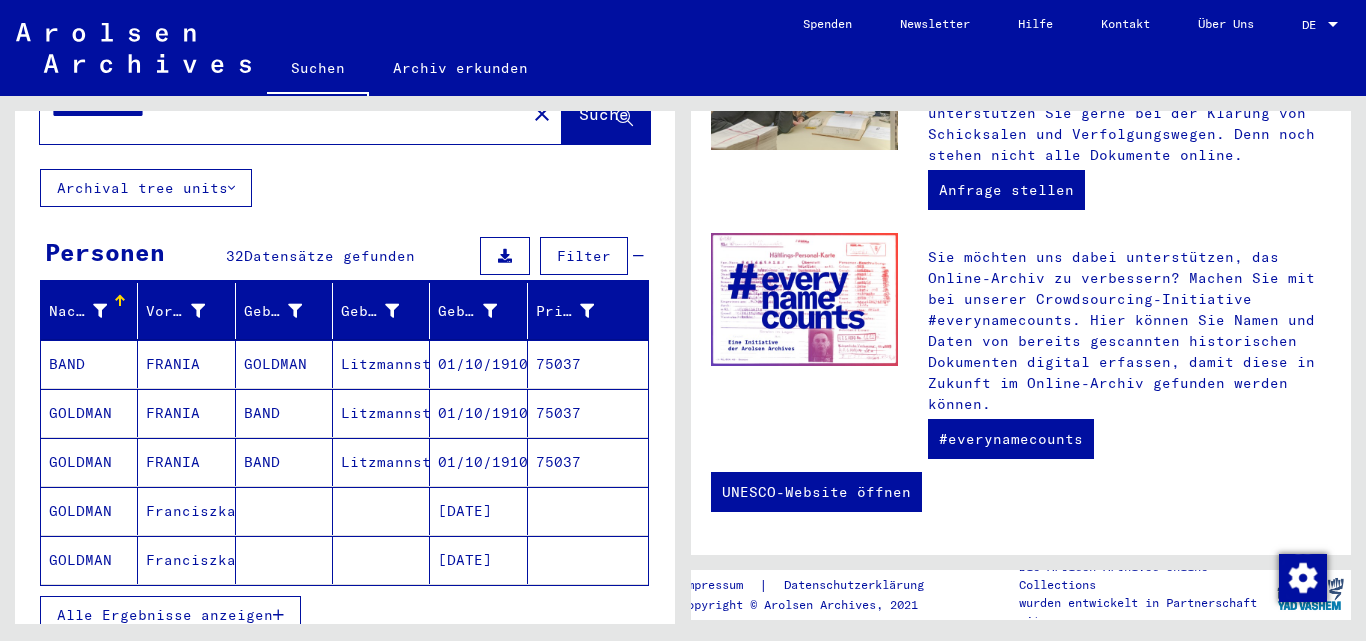 click on "Alle Ergebnisse anzeigen" at bounding box center (165, 615) 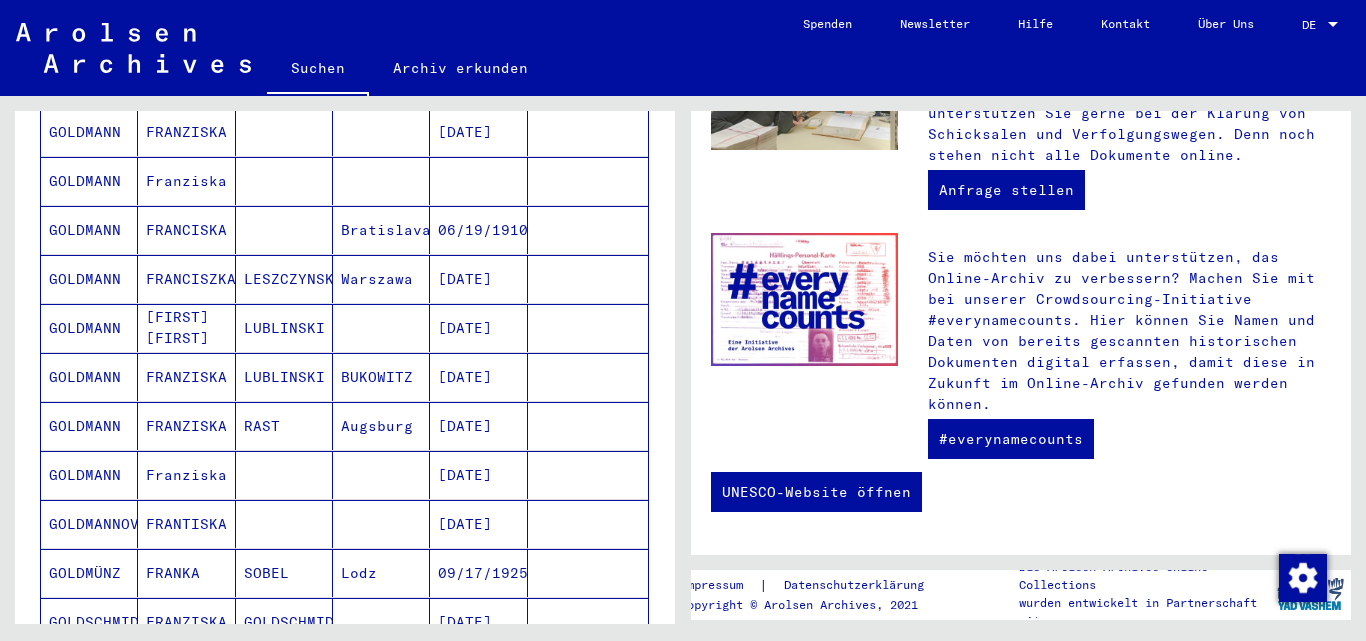 scroll, scrollTop: 1044, scrollLeft: 0, axis: vertical 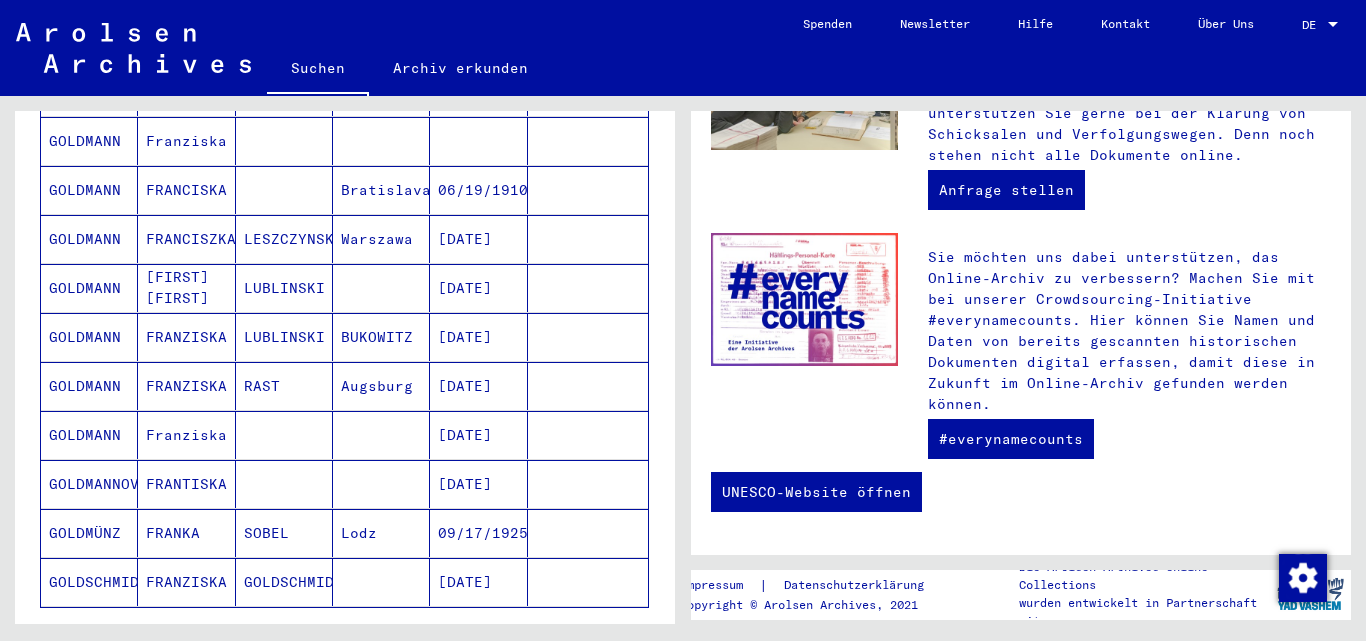 click on "[DATE]" at bounding box center [478, 533] 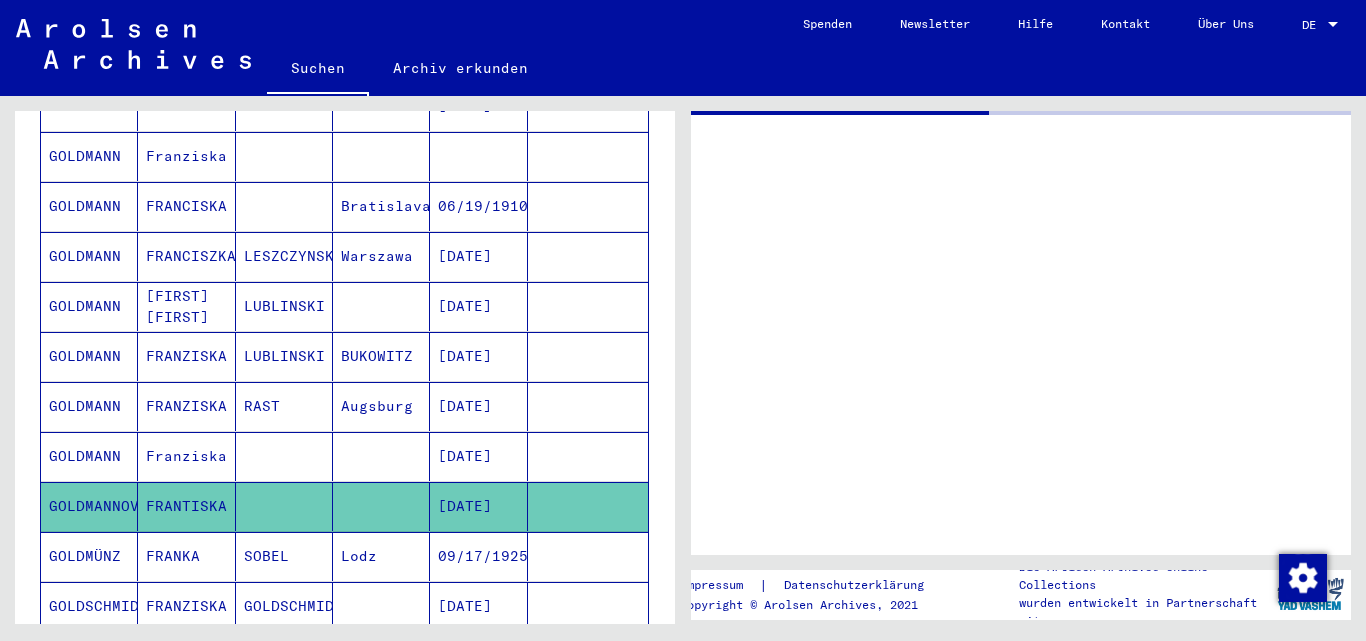 scroll, scrollTop: 0, scrollLeft: 0, axis: both 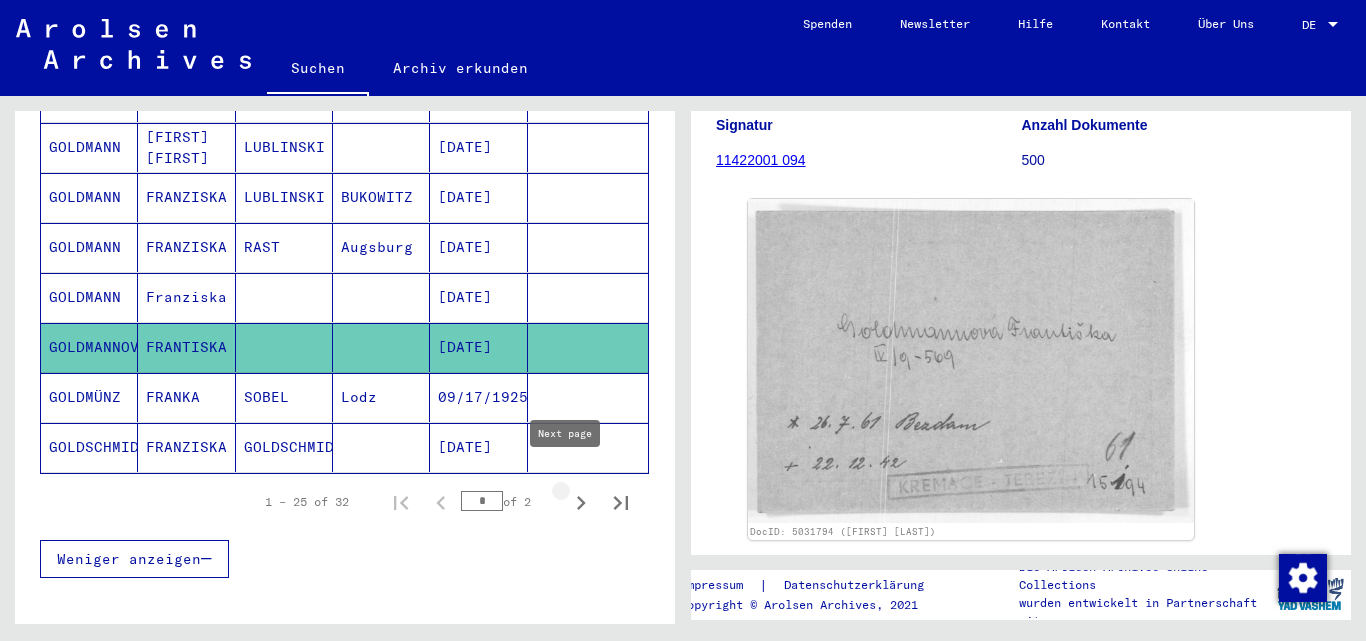 click 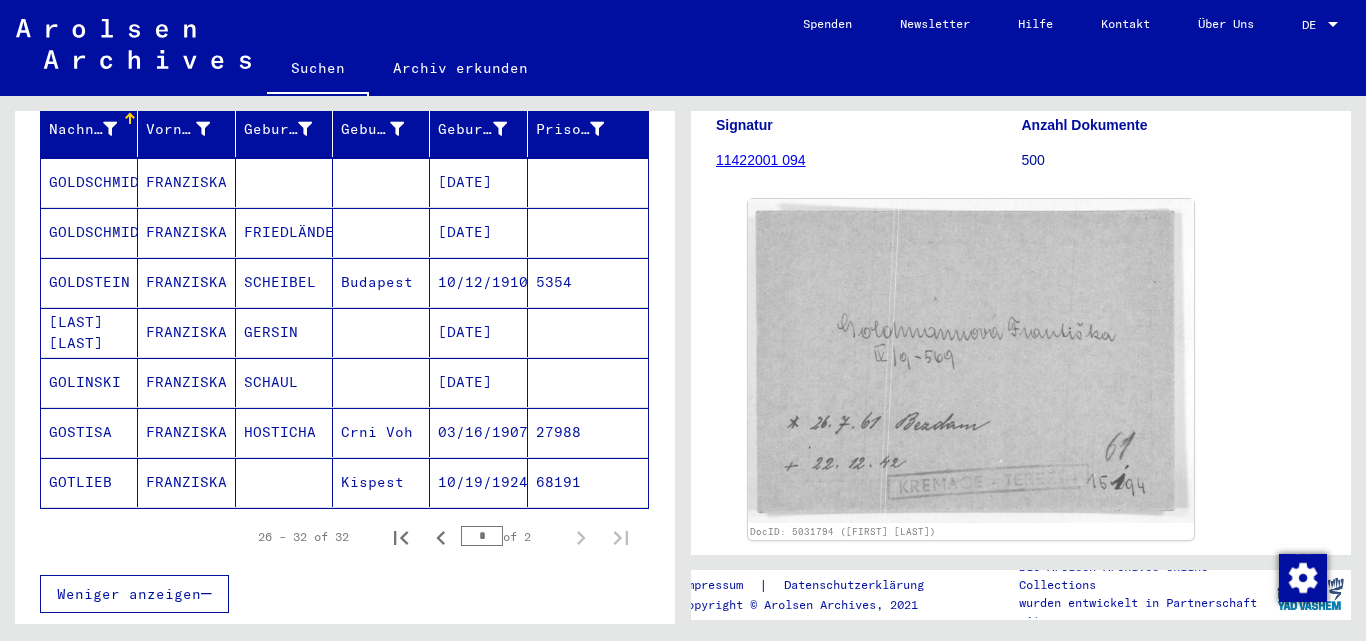 scroll, scrollTop: 271, scrollLeft: 0, axis: vertical 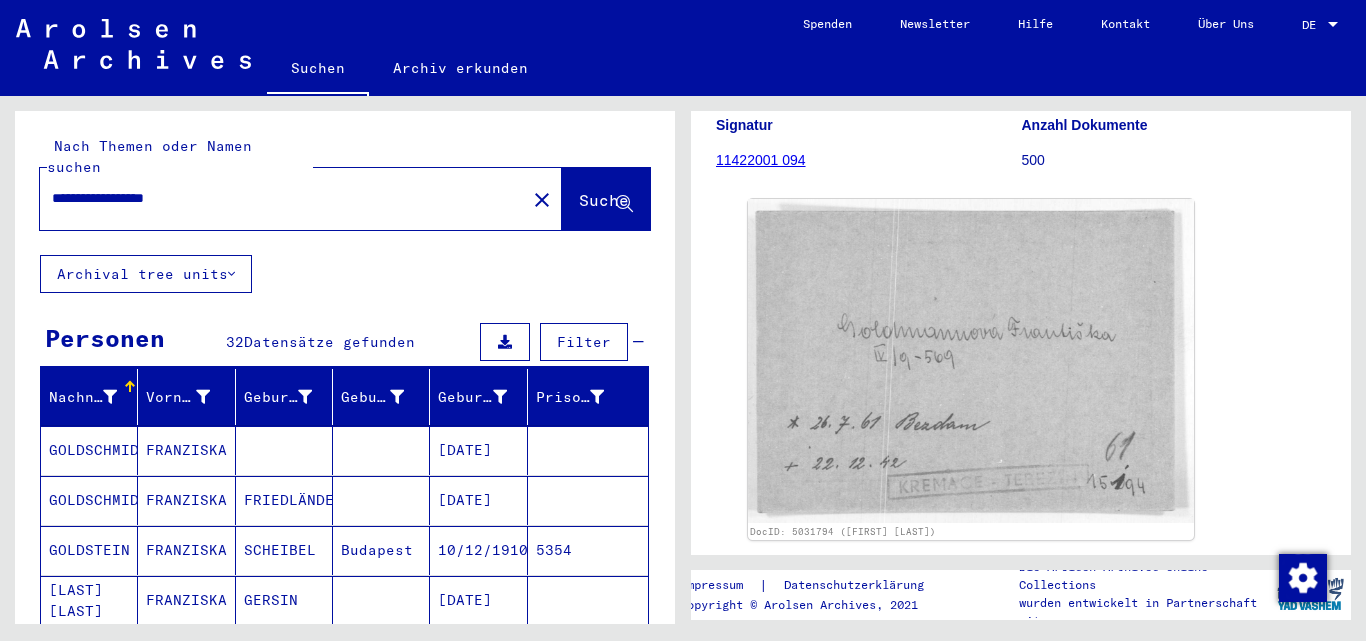 click on "Datensätze gefunden" at bounding box center (329, 342) 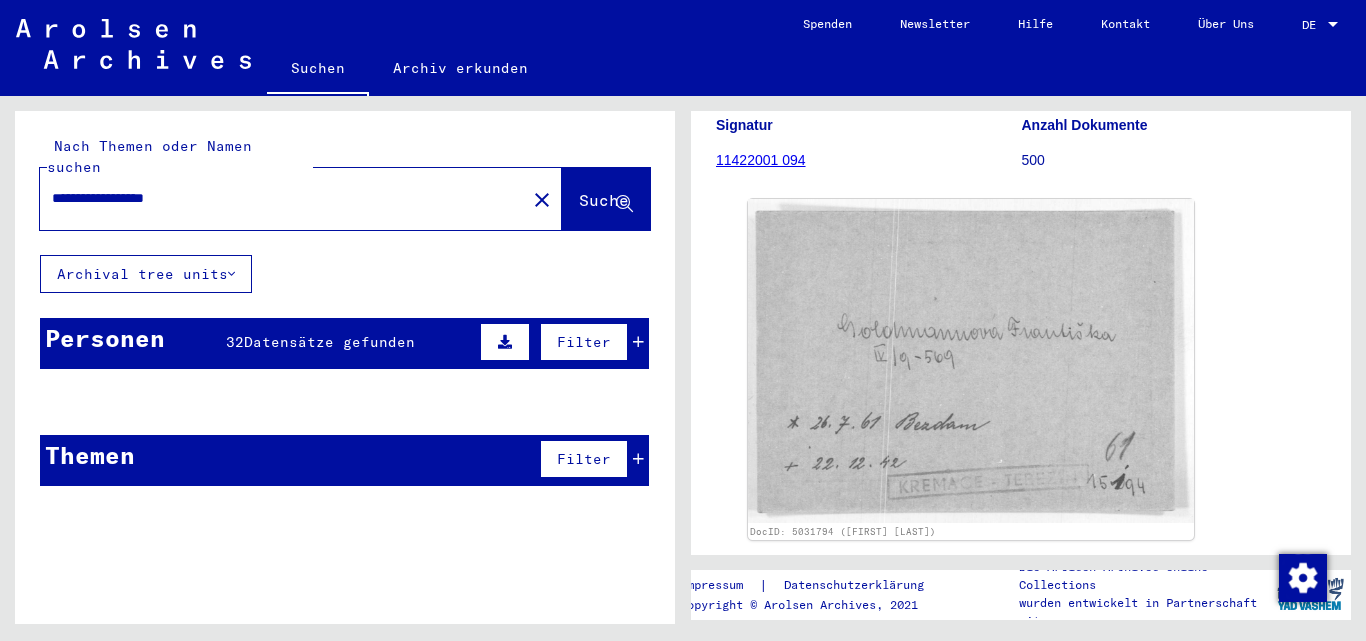 click on "Datensätze gefunden" at bounding box center (329, 342) 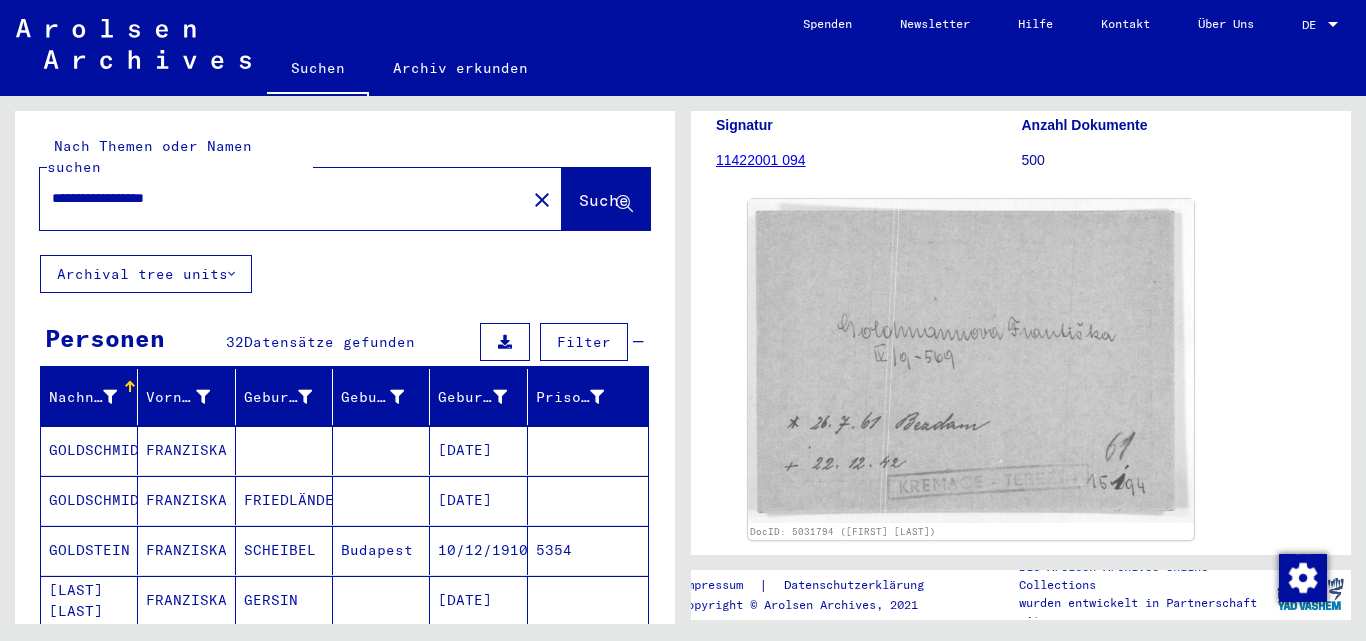 click on "[DATE]" at bounding box center [478, 500] 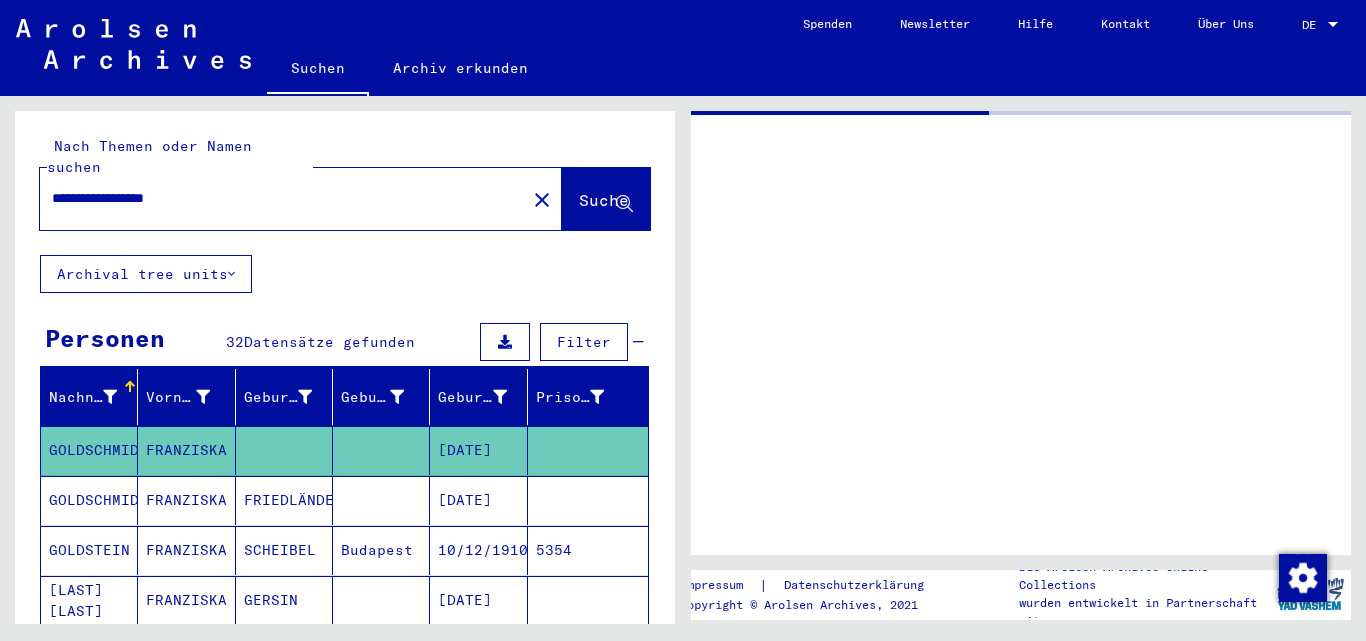 scroll, scrollTop: 0, scrollLeft: 0, axis: both 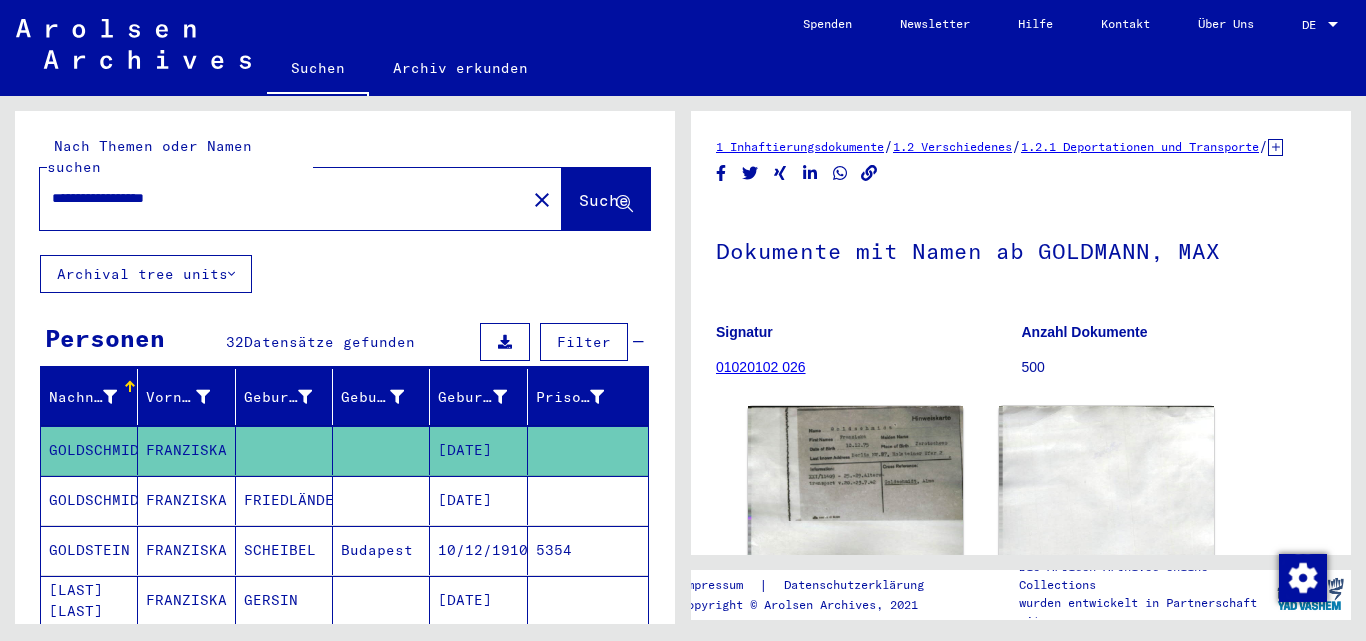 drag, startPoint x: 1335, startPoint y: 245, endPoint x: 1346, endPoint y: 308, distance: 63.953106 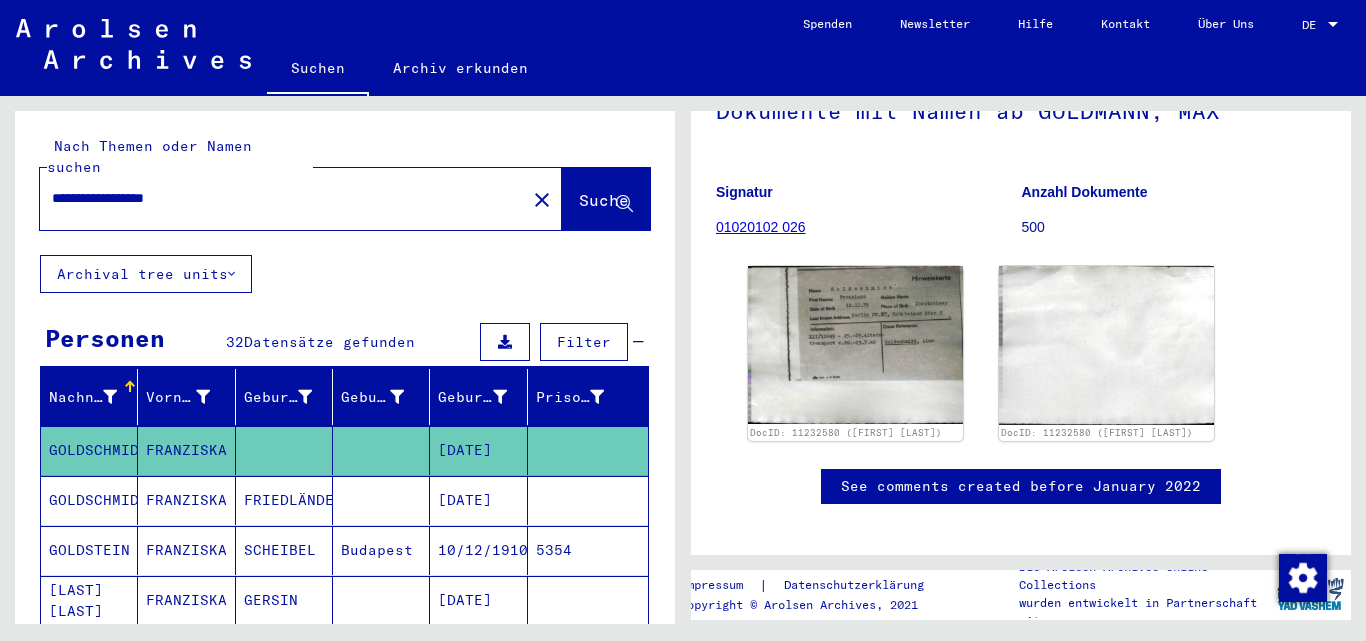 scroll, scrollTop: 128, scrollLeft: 0, axis: vertical 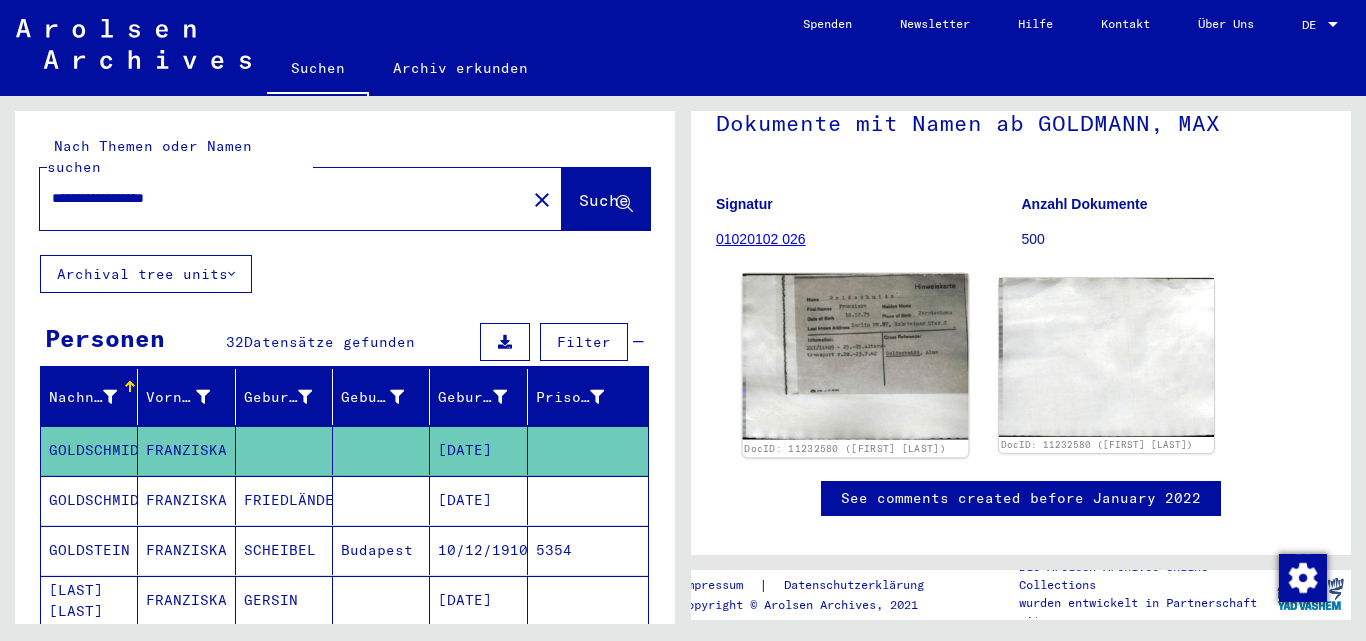 click 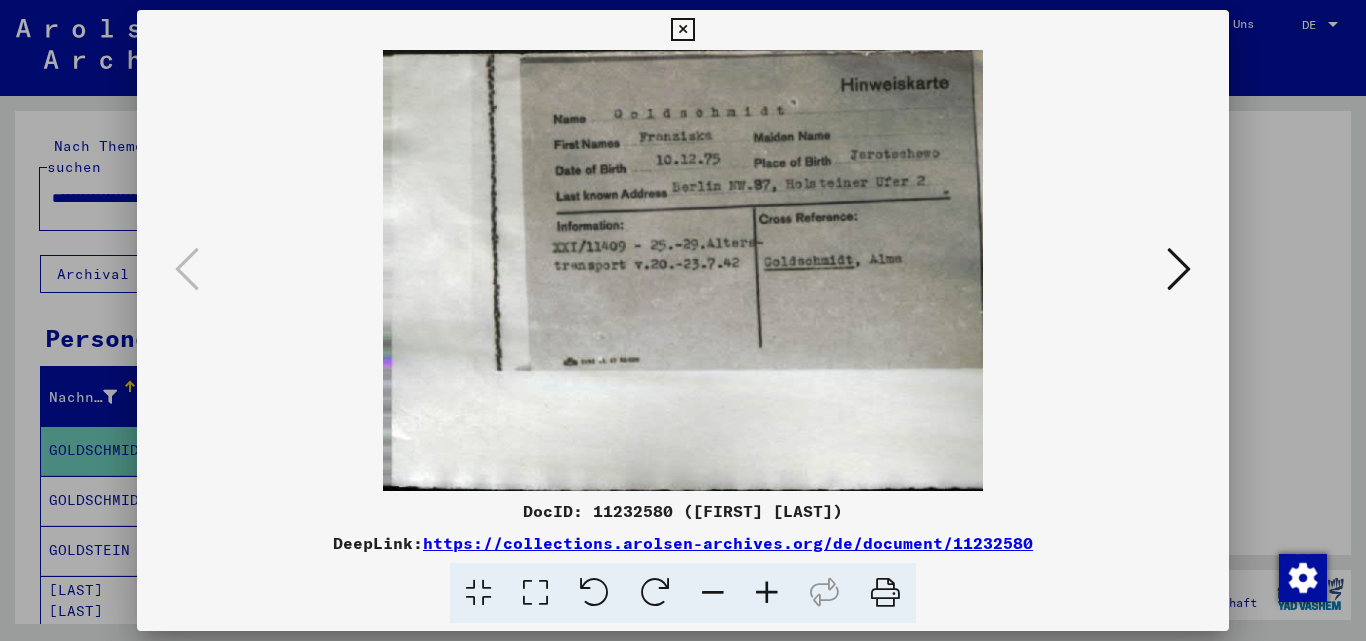click at bounding box center [683, 320] 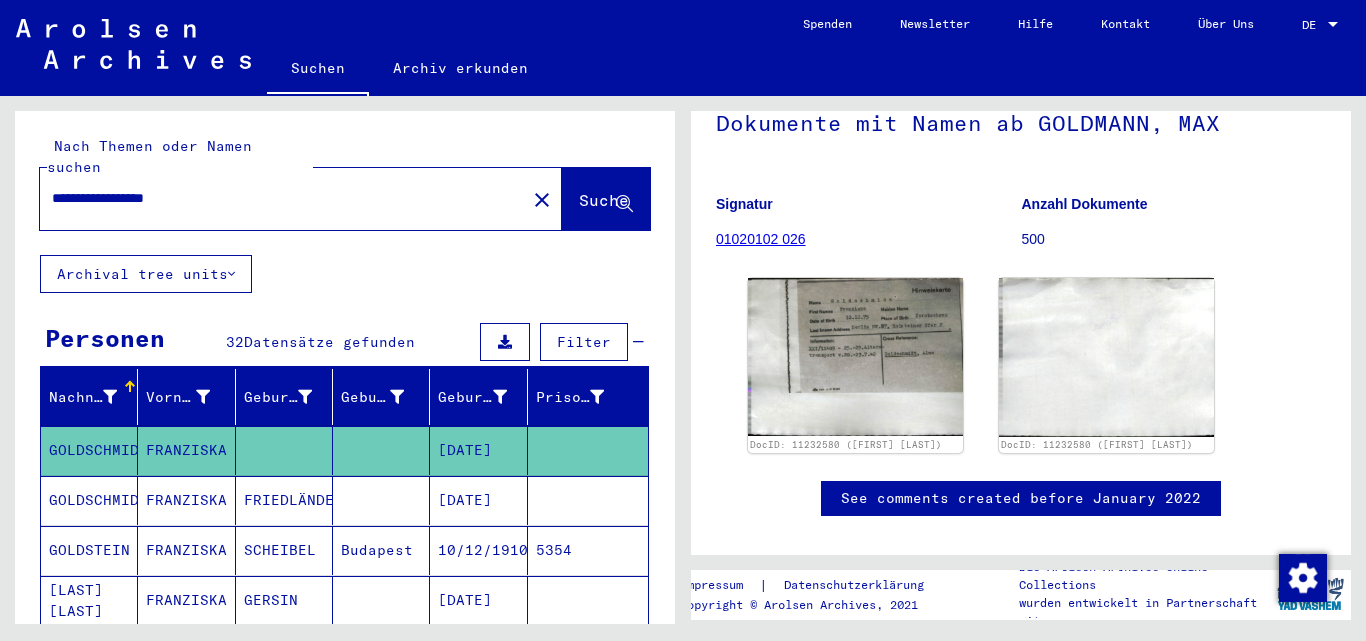 click at bounding box center (381, 550) 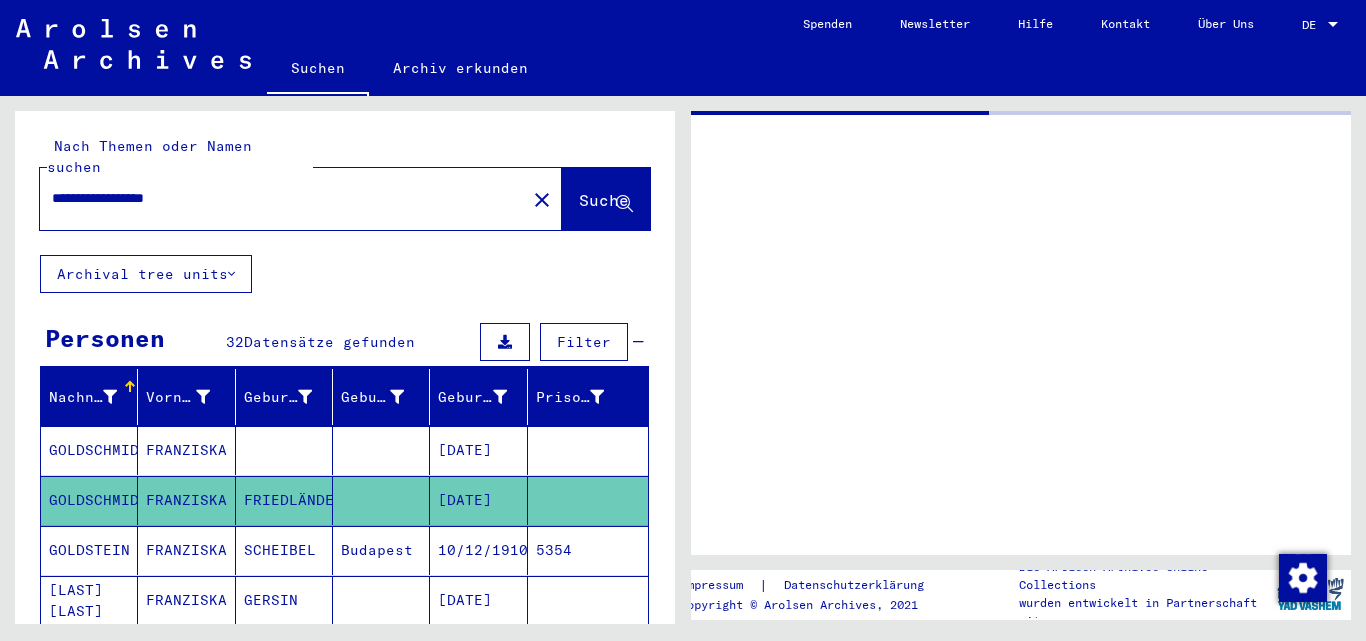 scroll, scrollTop: 0, scrollLeft: 0, axis: both 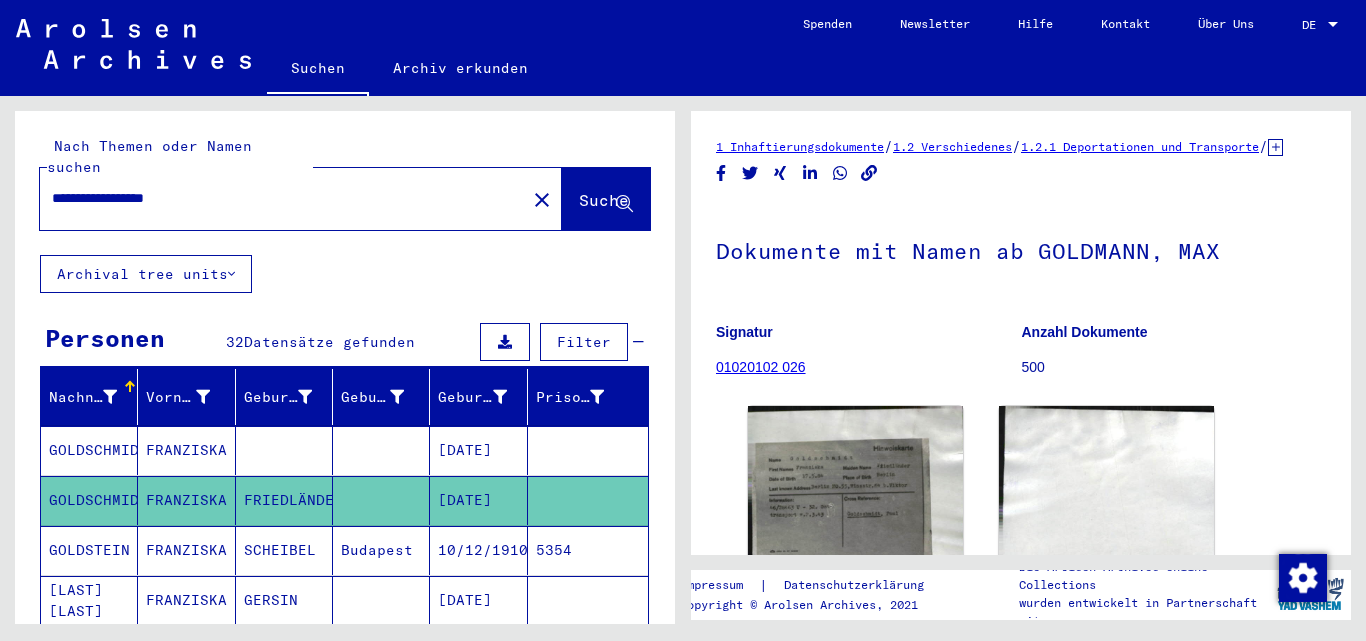 click on "Budapest" at bounding box center (381, 600) 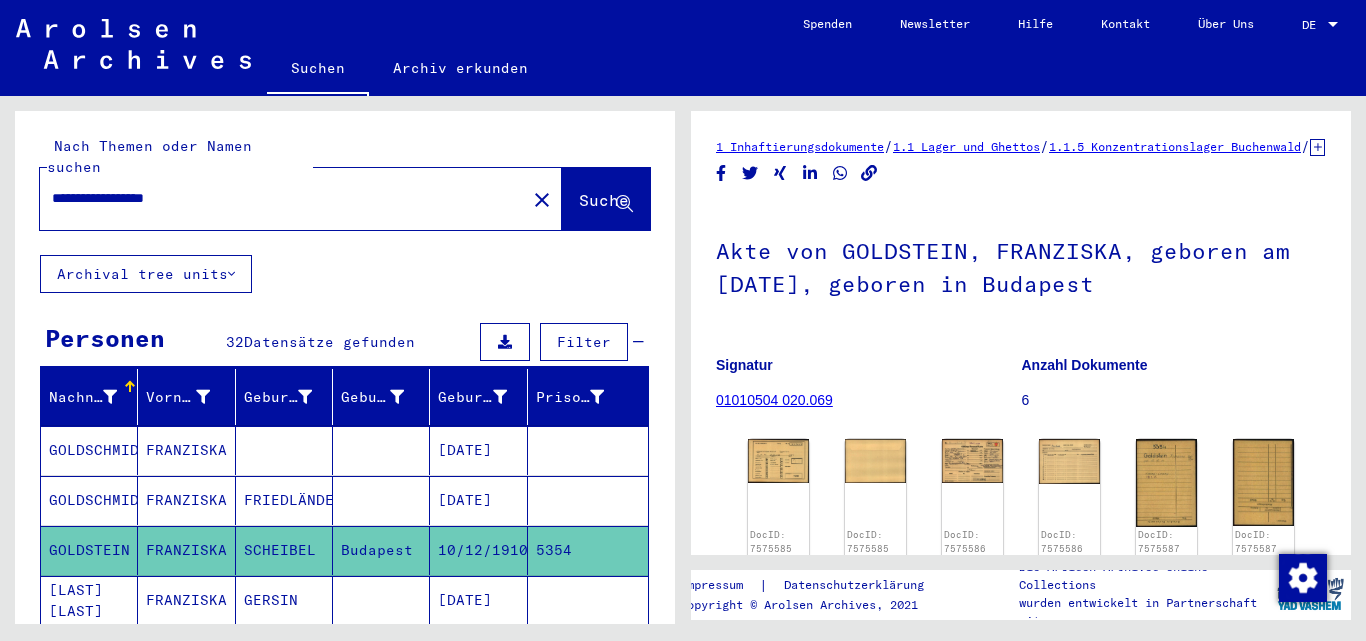 scroll, scrollTop: 0, scrollLeft: 0, axis: both 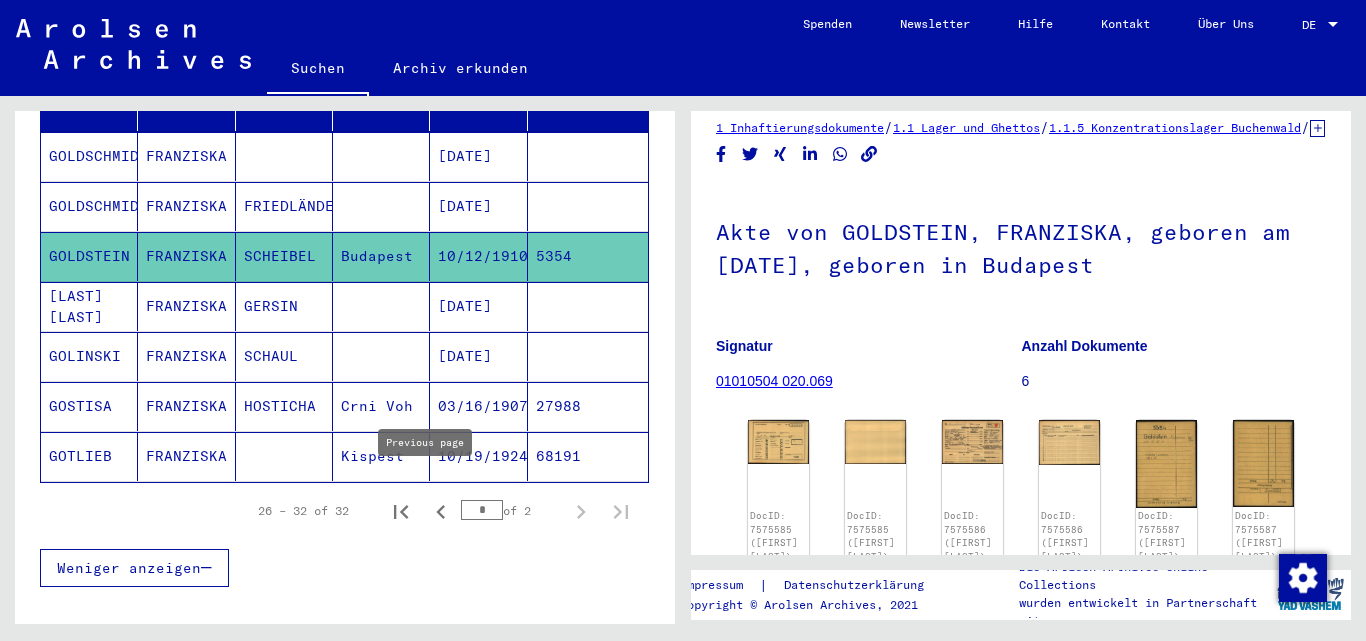 click 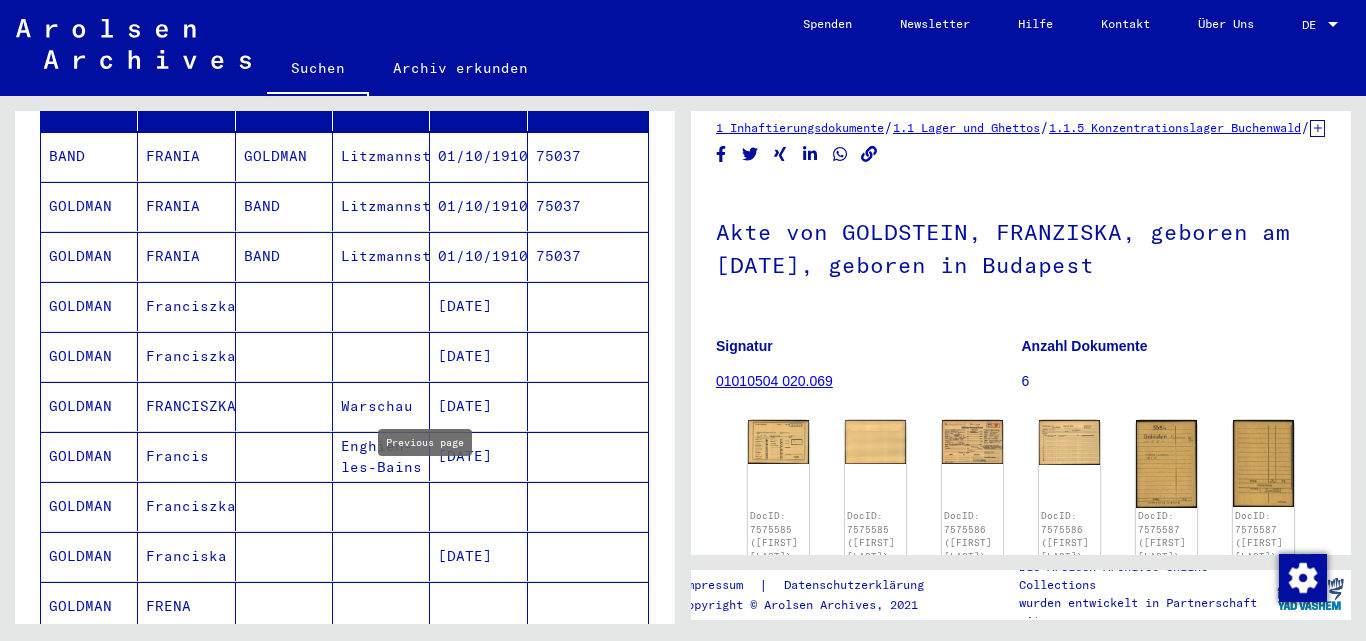 type on "*" 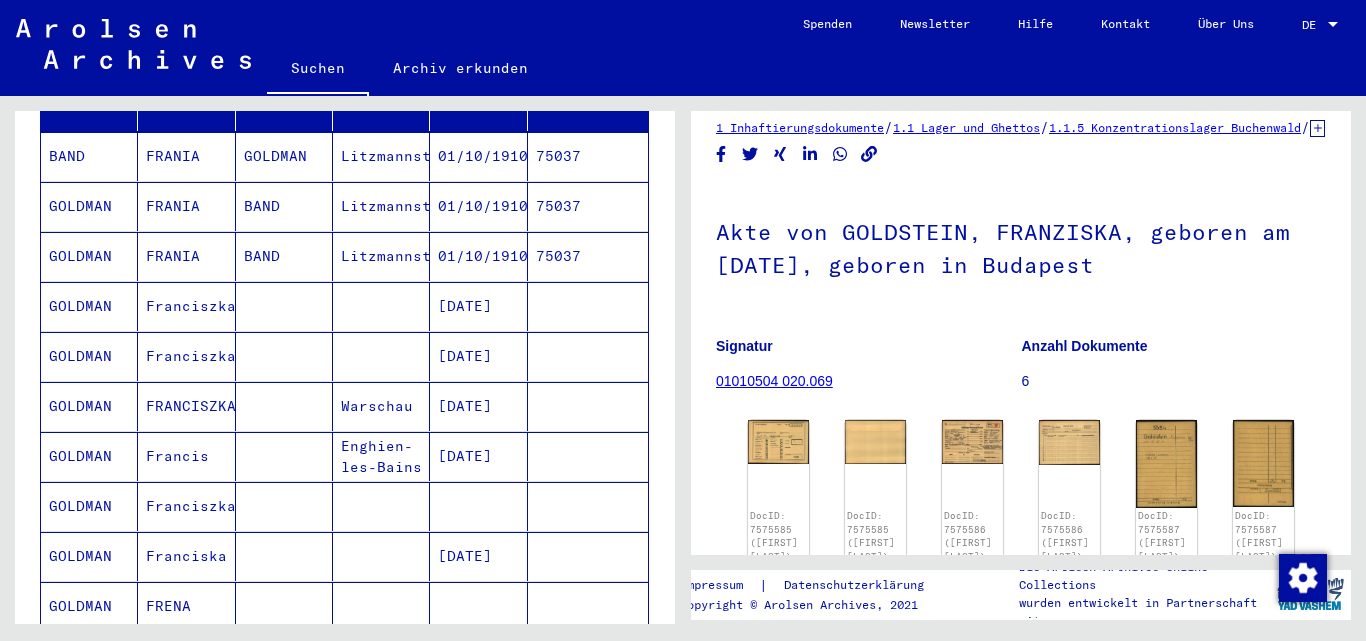 click on "[DATE]" at bounding box center (478, 406) 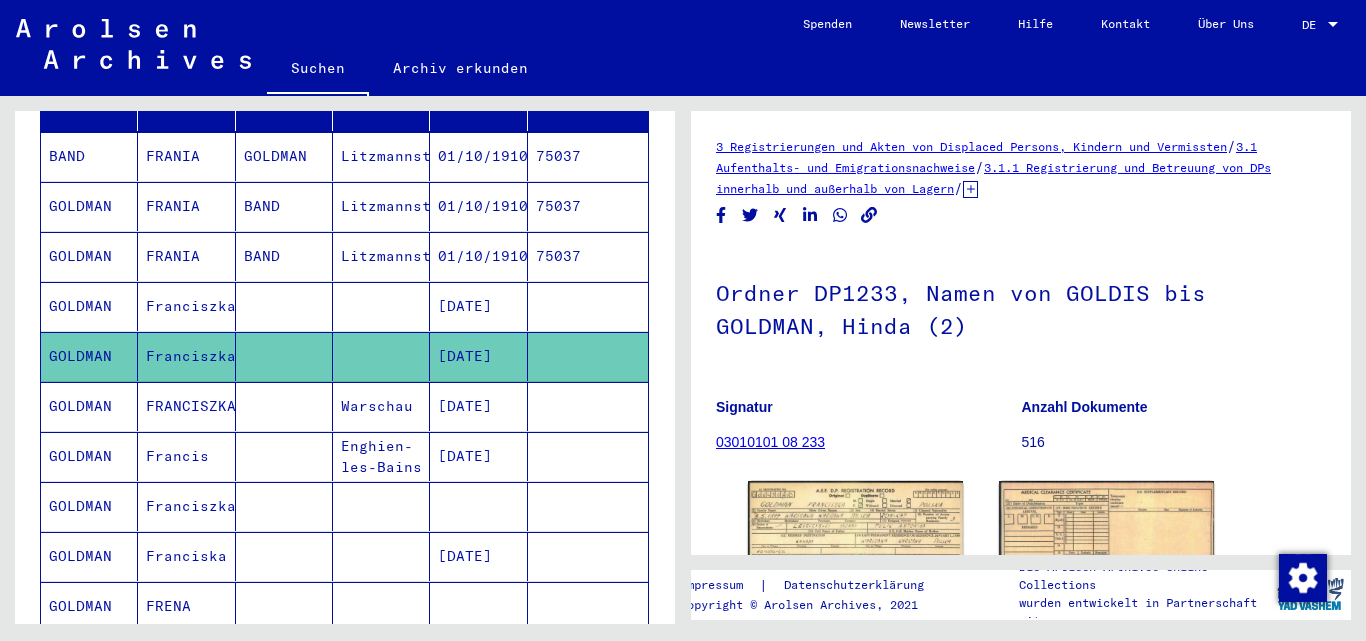 scroll, scrollTop: 0, scrollLeft: 0, axis: both 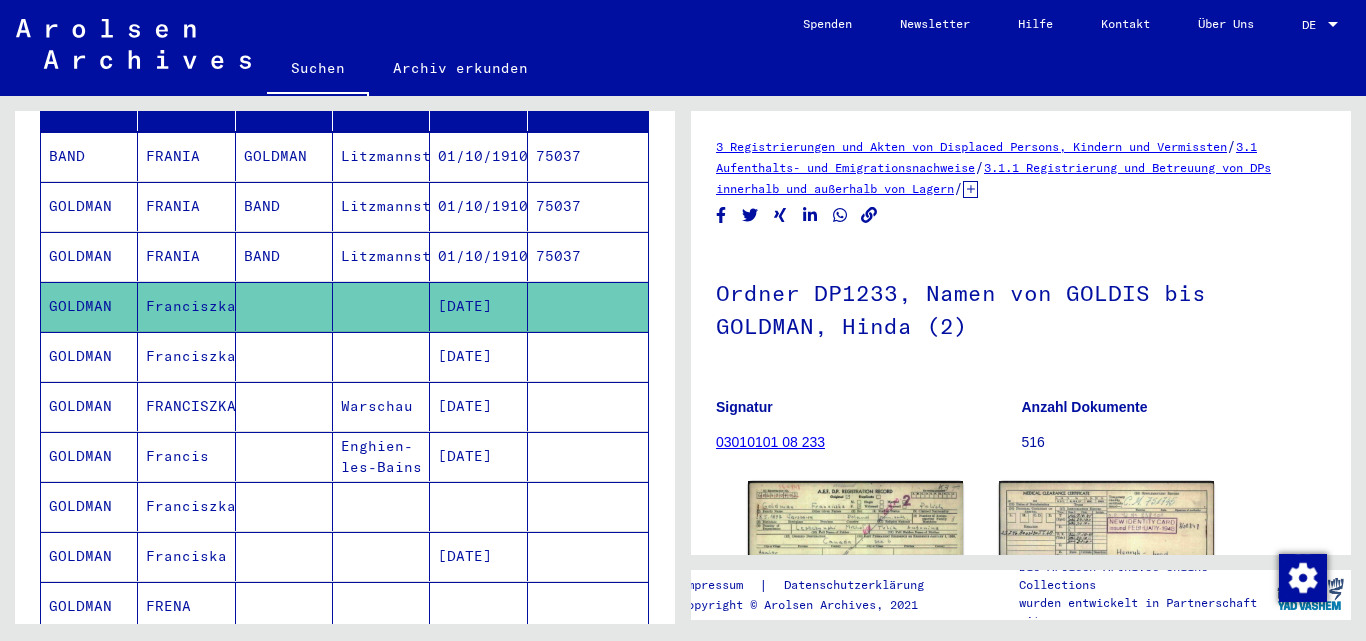 click on "[DATE]" at bounding box center [478, 406] 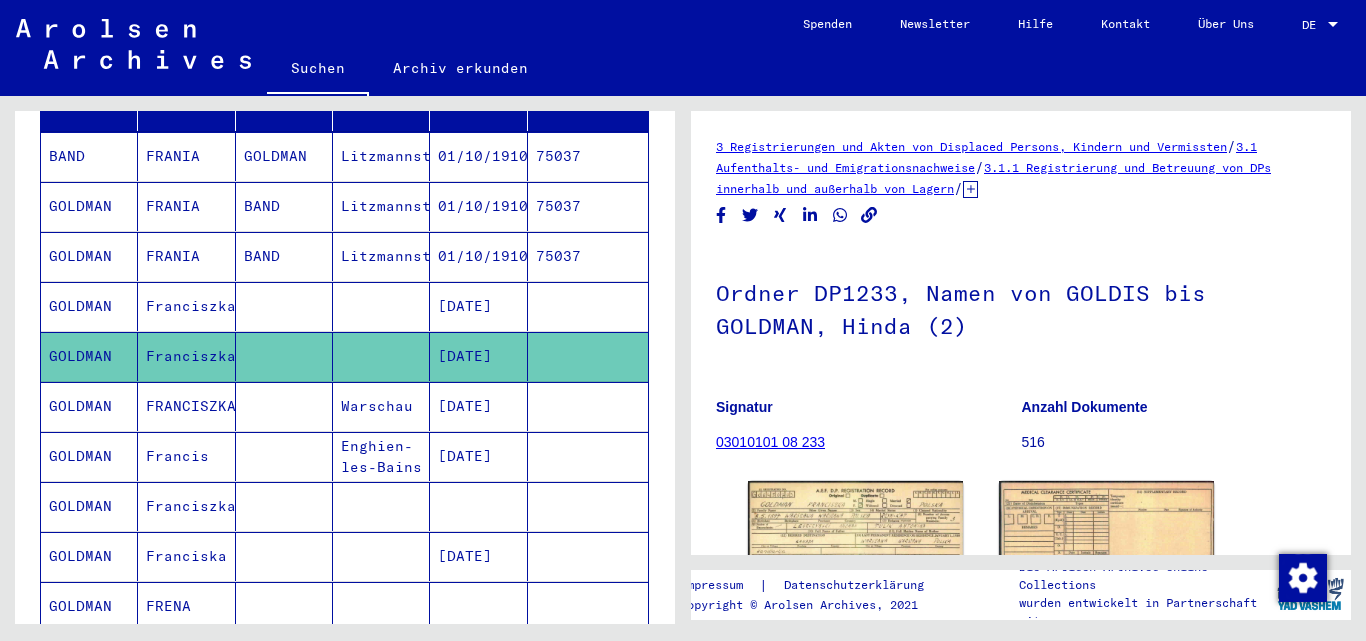 scroll, scrollTop: 0, scrollLeft: 0, axis: both 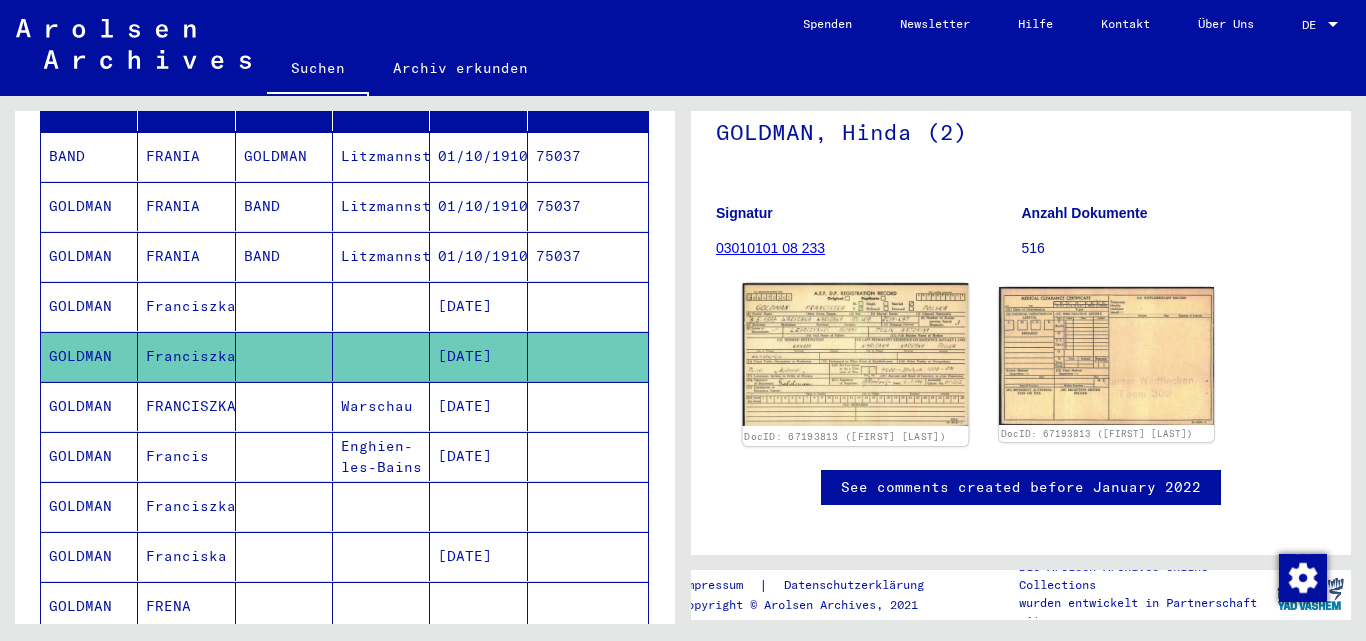 click 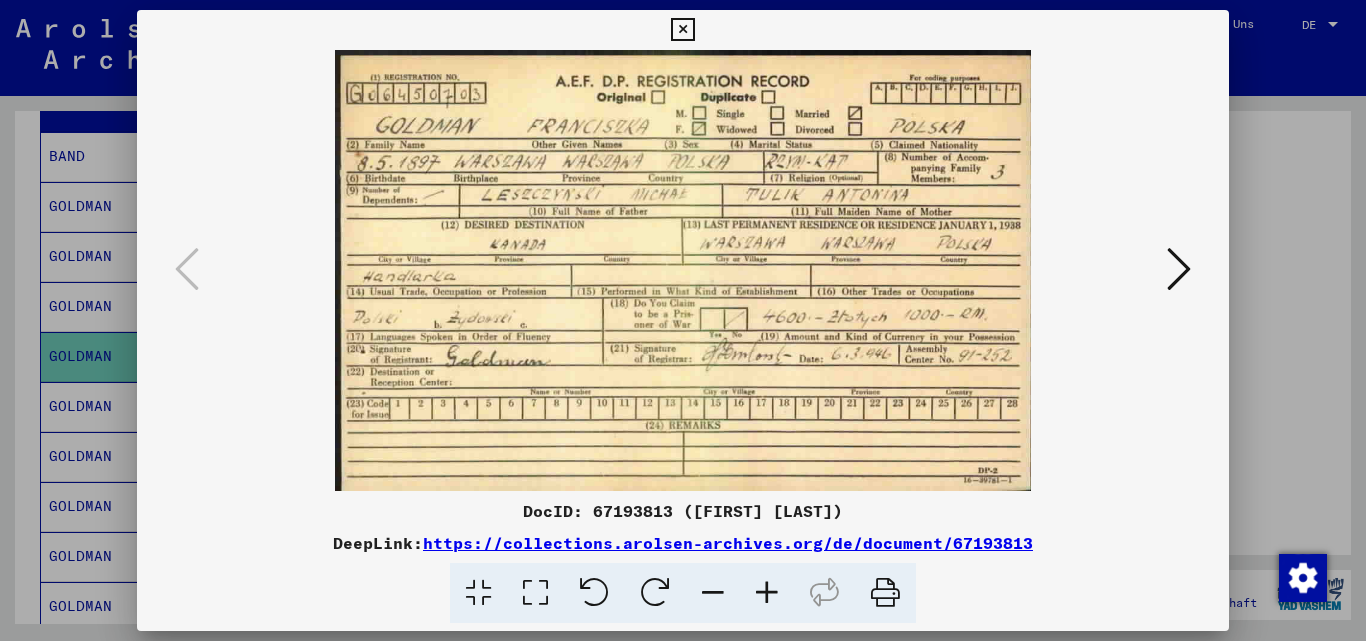 click at bounding box center (1179, 269) 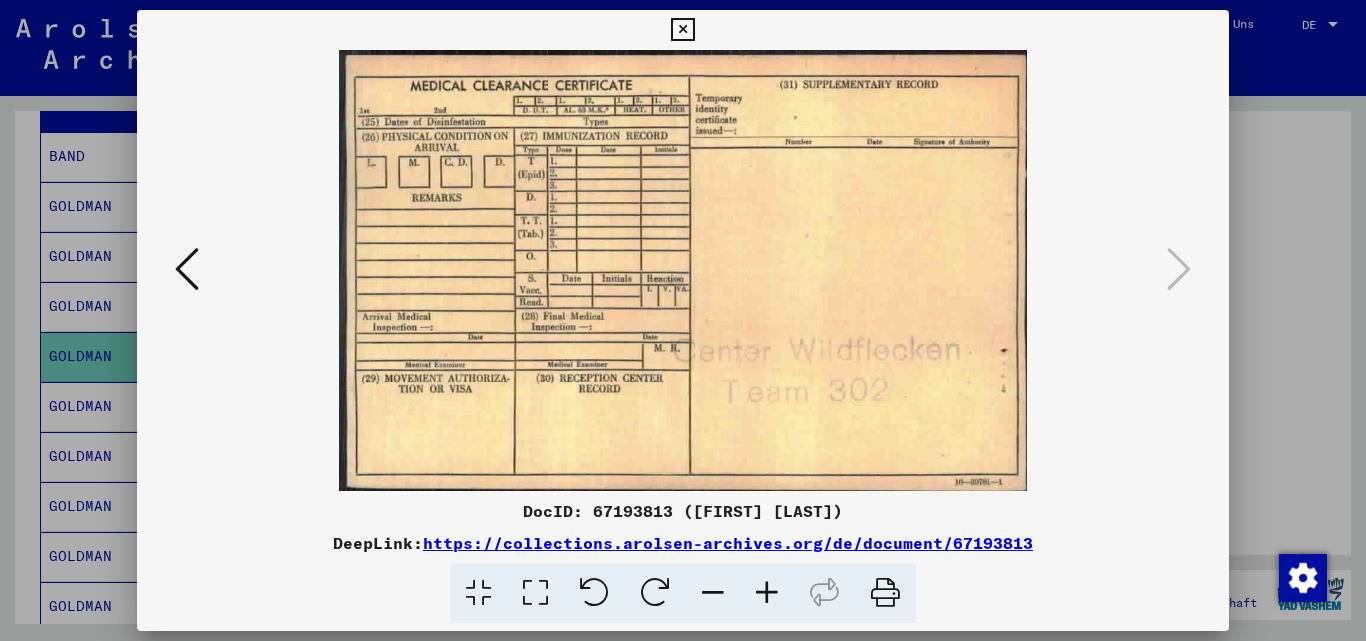 click at bounding box center [683, 320] 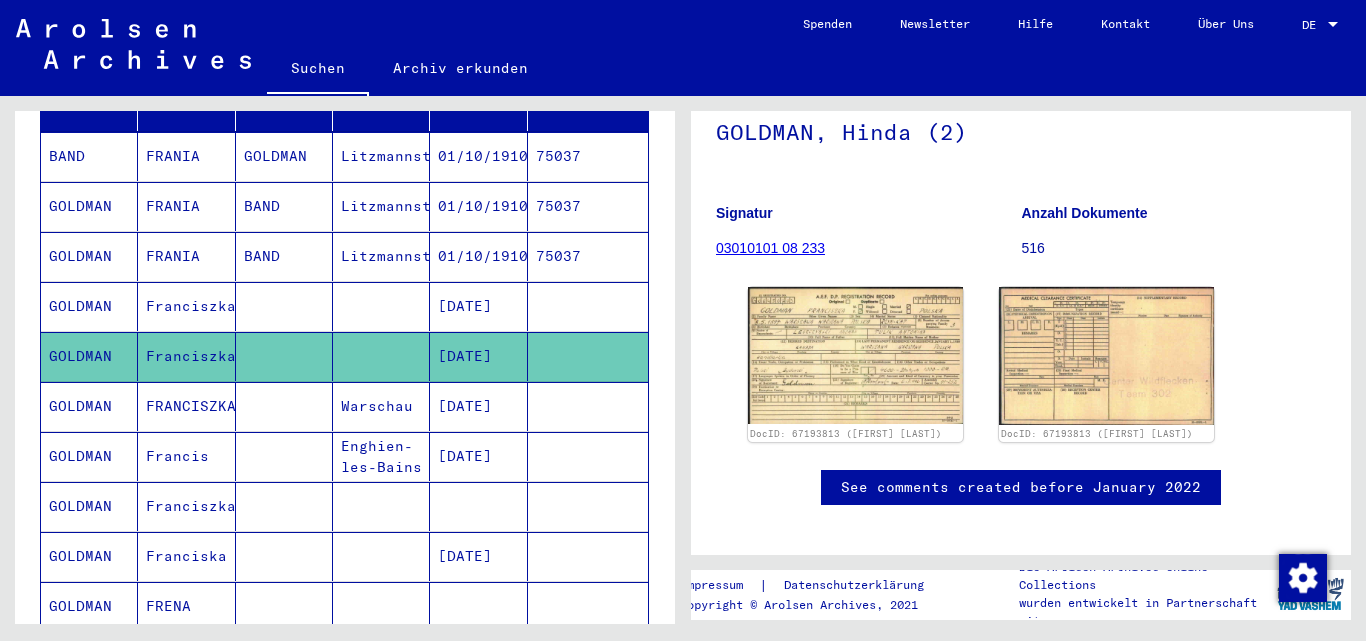 click on "Warschau" at bounding box center [381, 456] 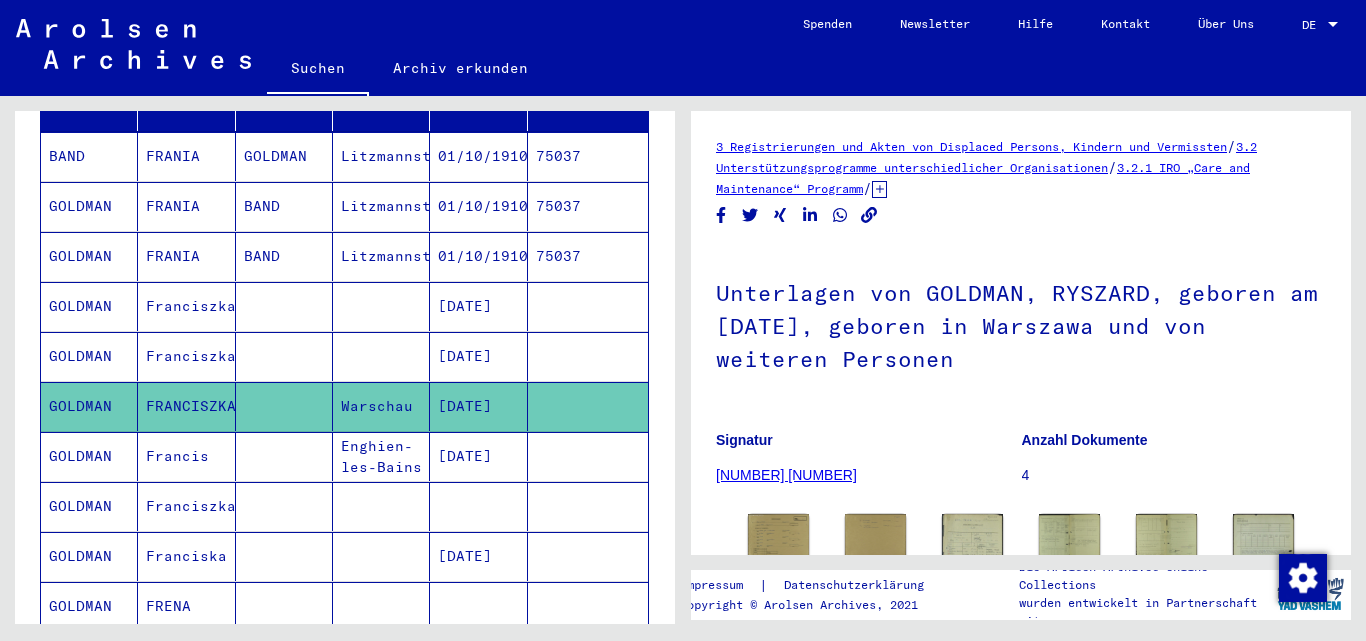 scroll, scrollTop: 0, scrollLeft: 0, axis: both 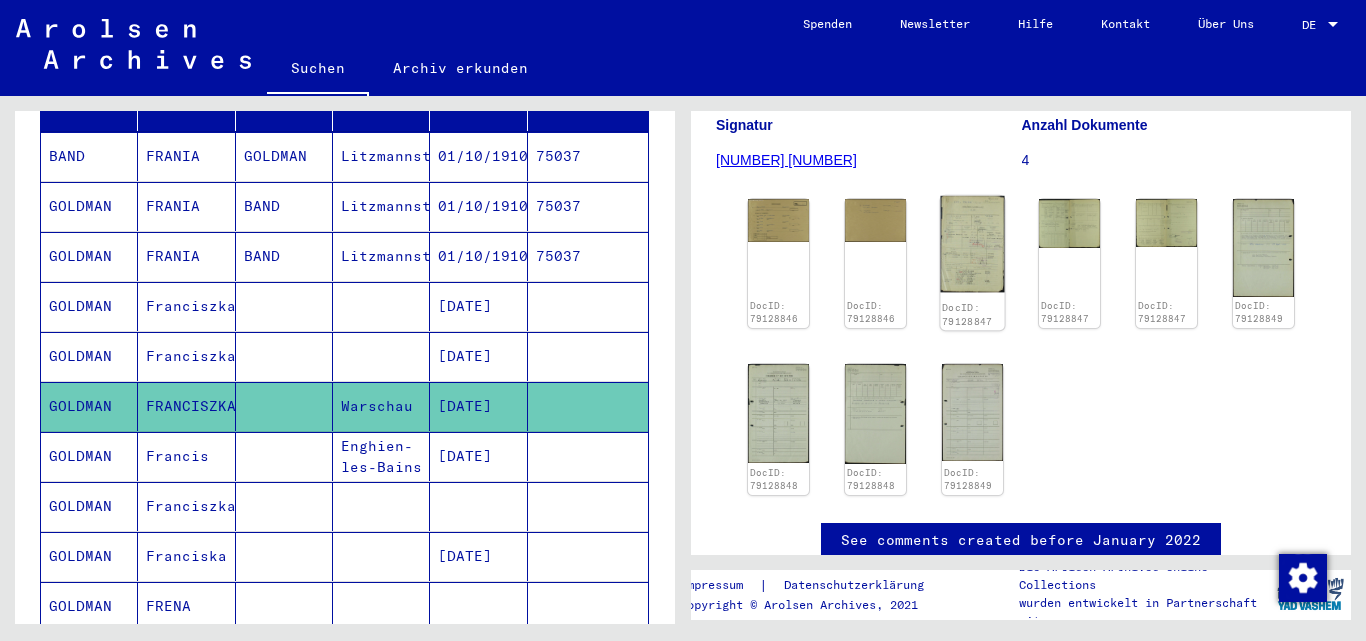 click 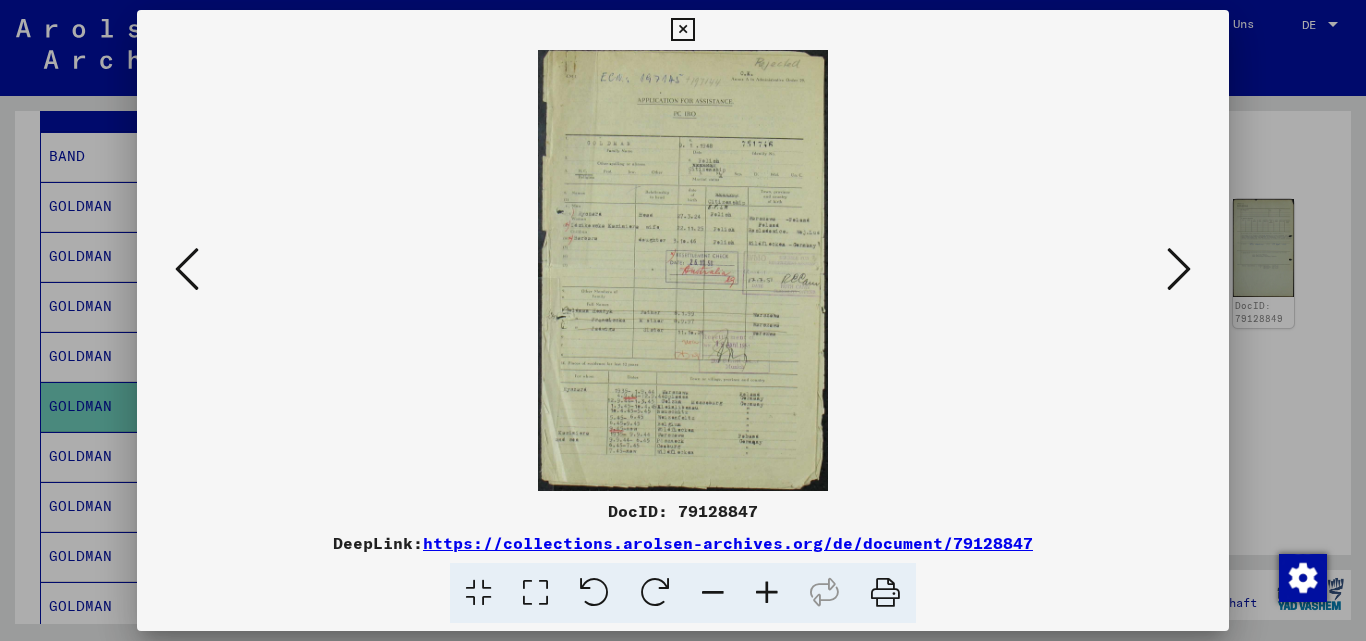 click at bounding box center [683, 270] 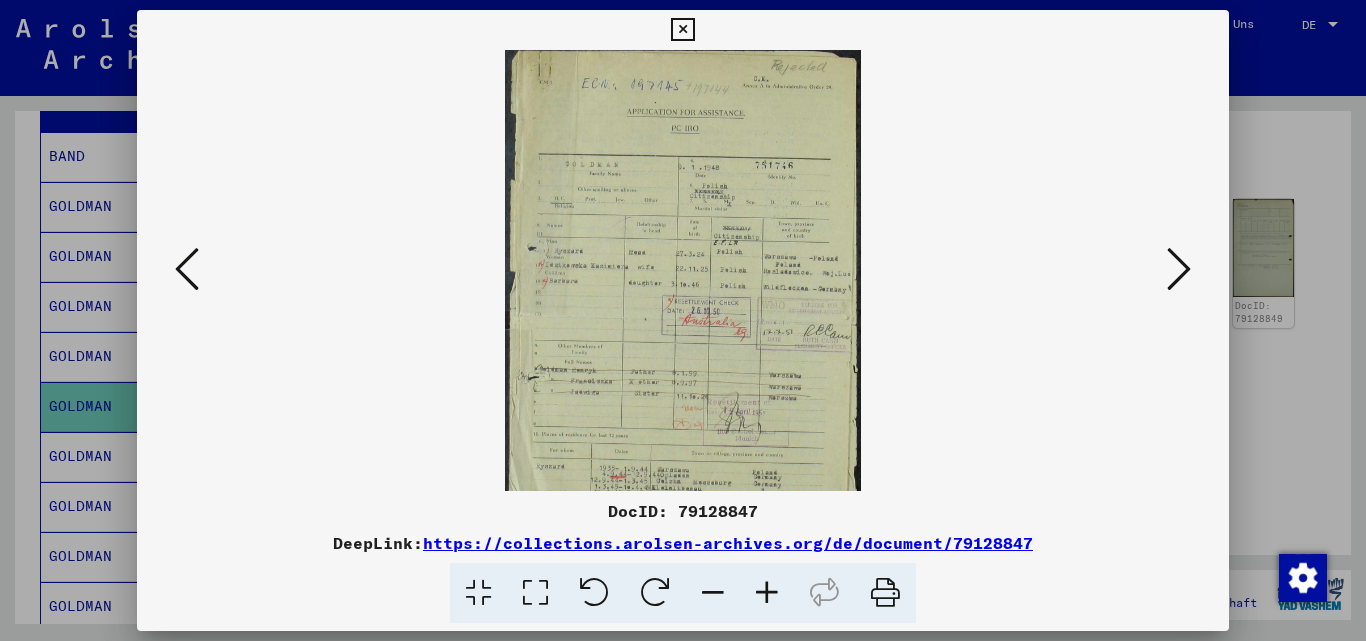 click at bounding box center [767, 593] 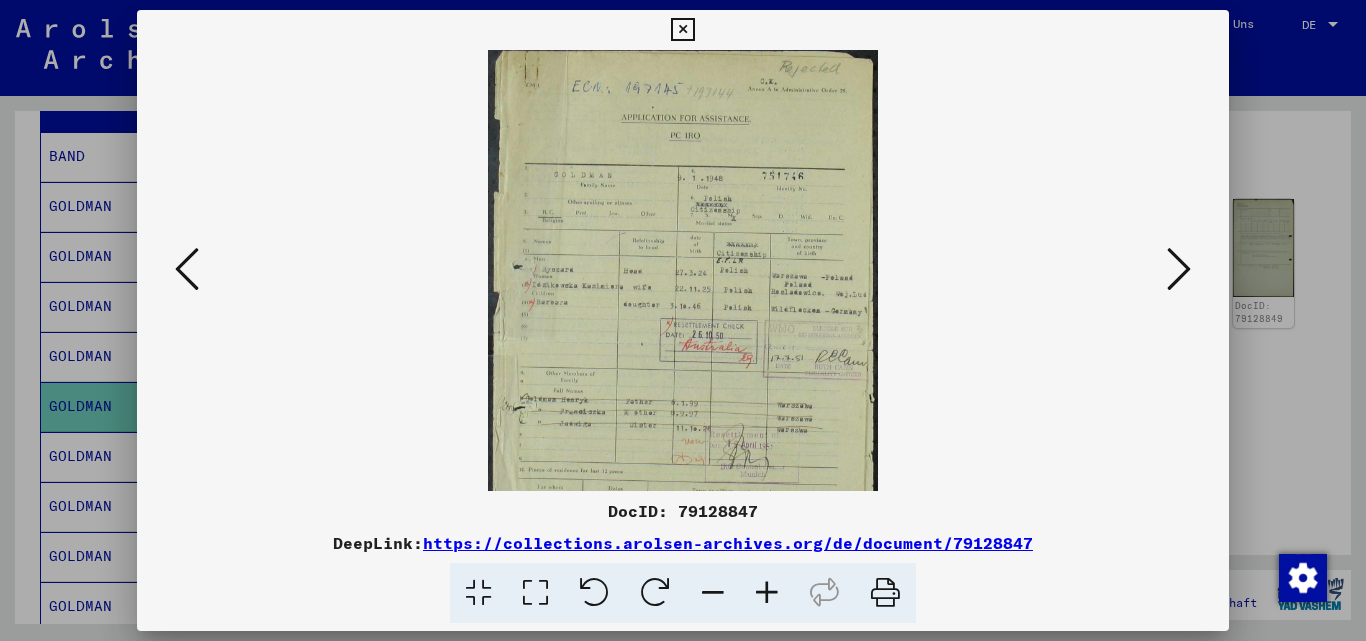 click at bounding box center (767, 593) 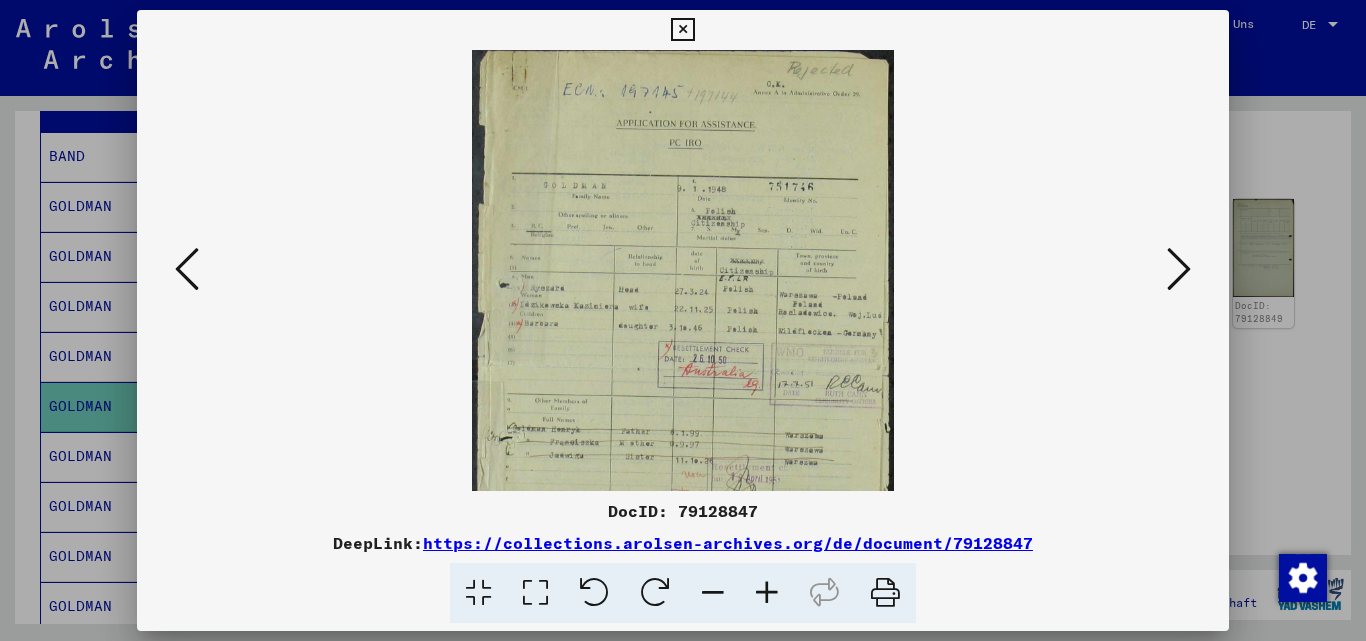 click at bounding box center (767, 593) 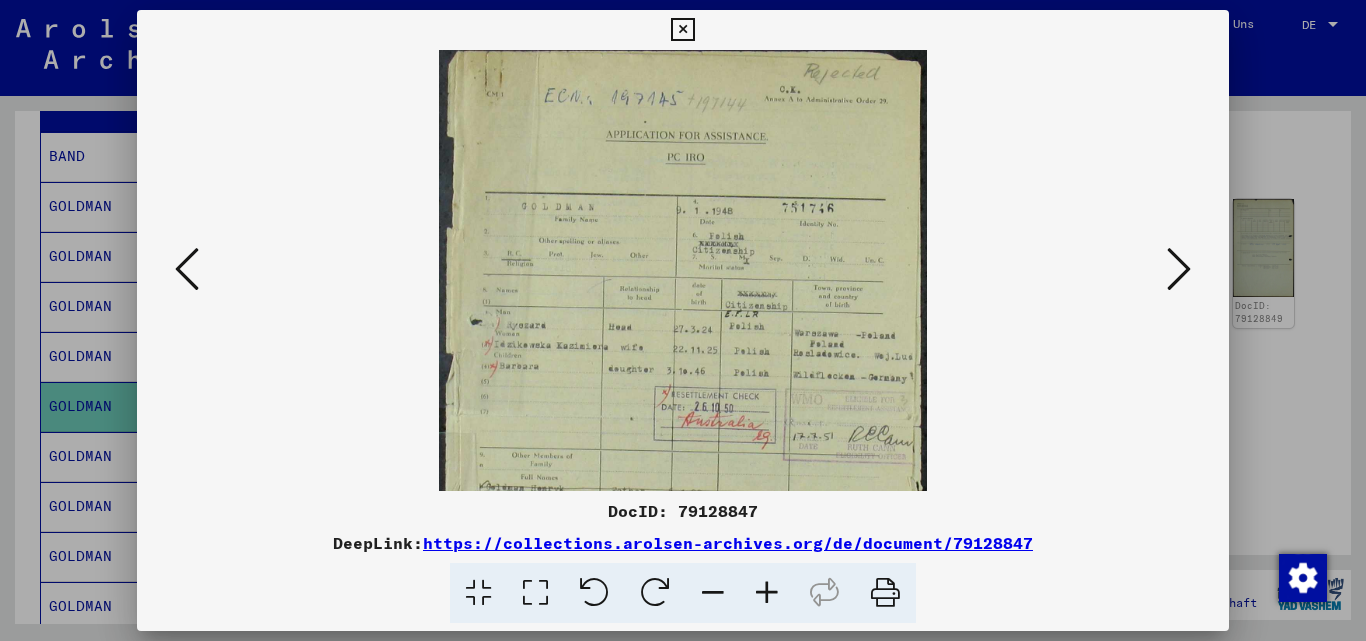 click at bounding box center (767, 593) 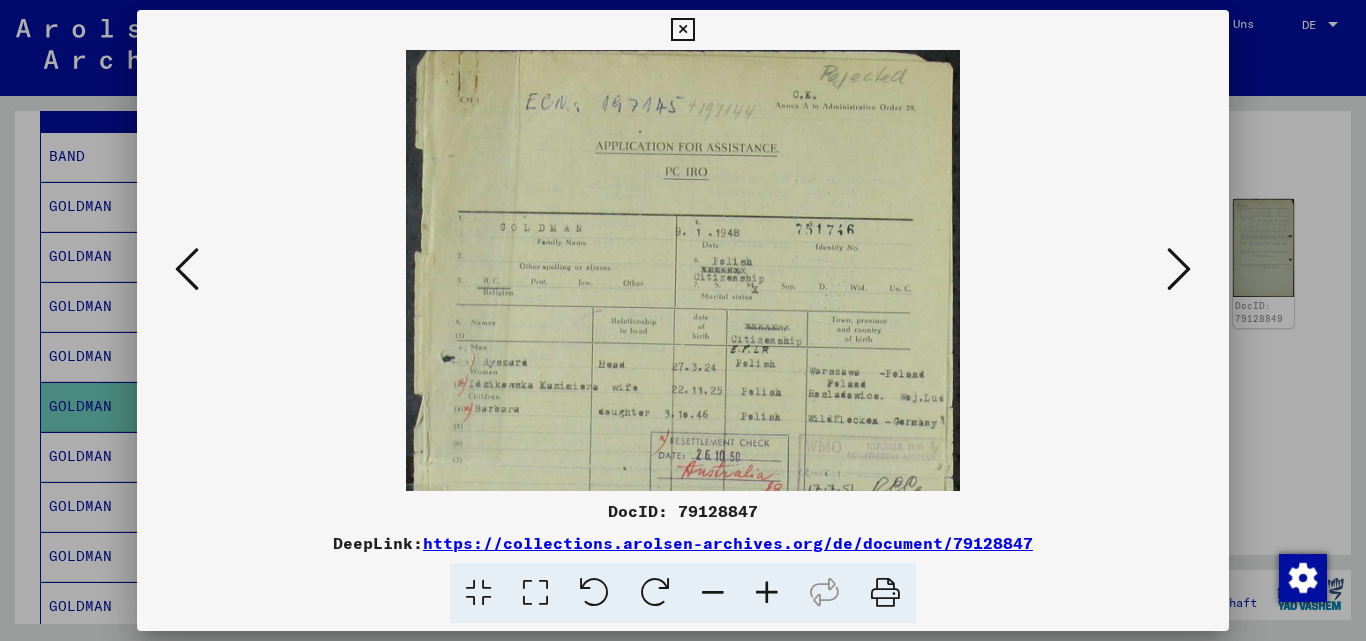 click at bounding box center (767, 593) 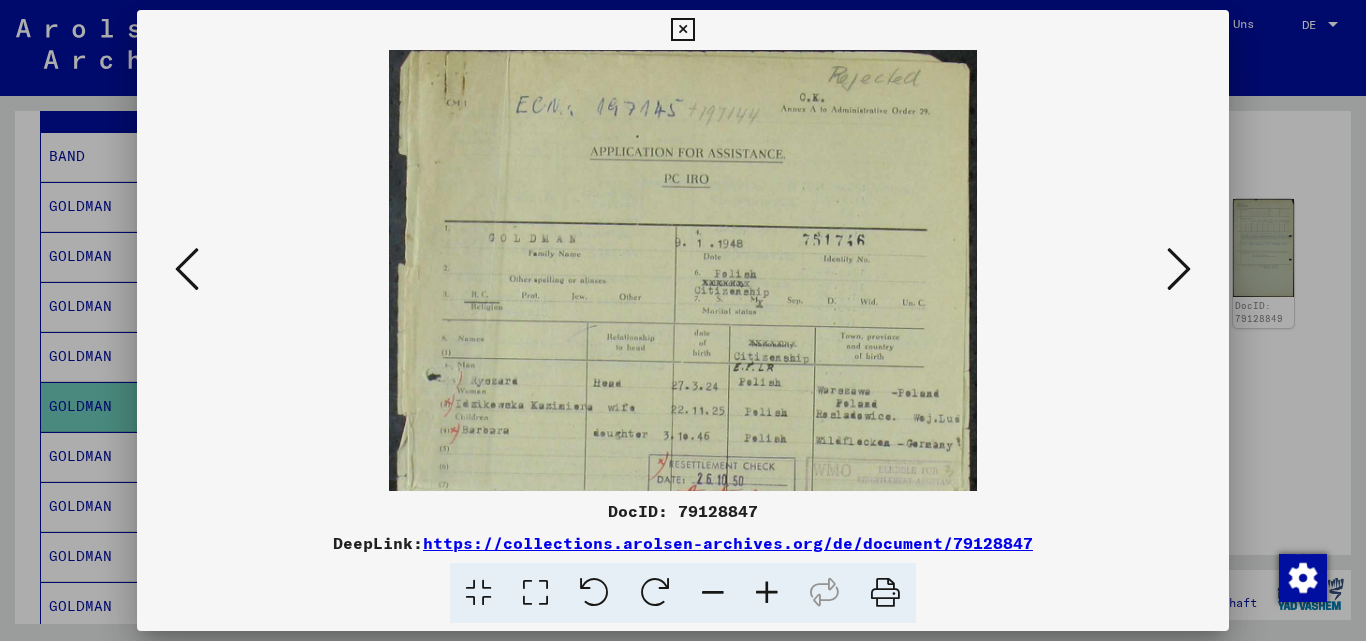 click at bounding box center (767, 593) 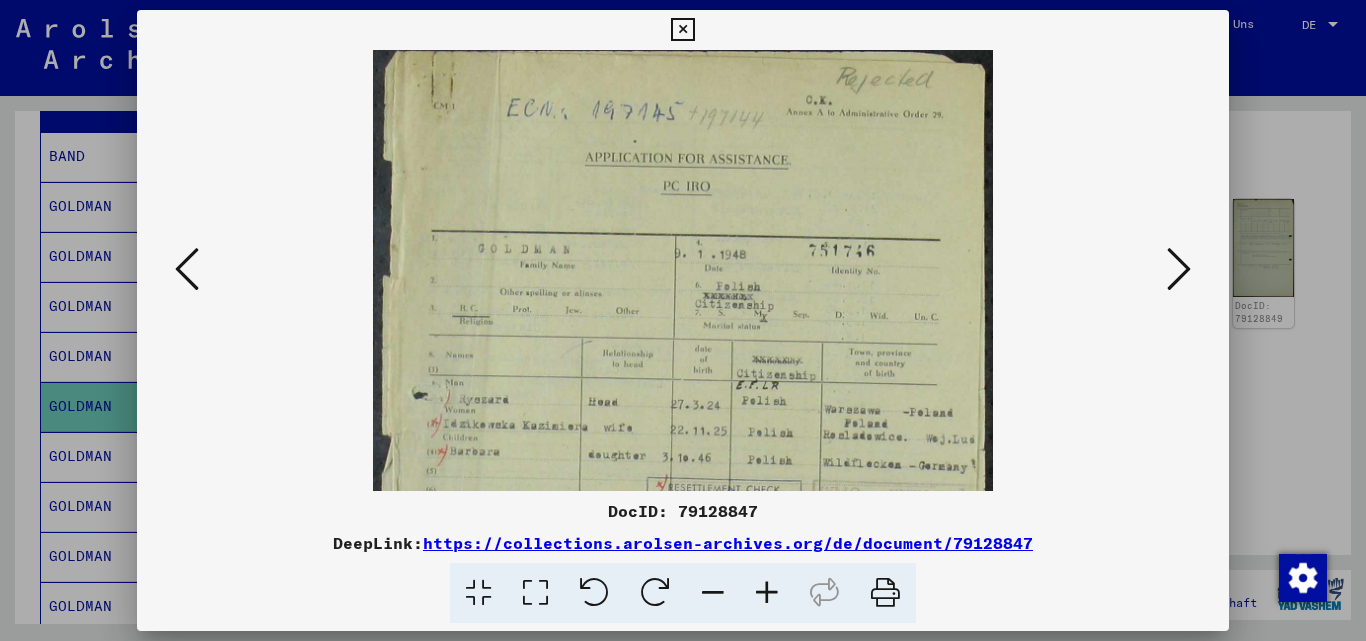 click at bounding box center (767, 593) 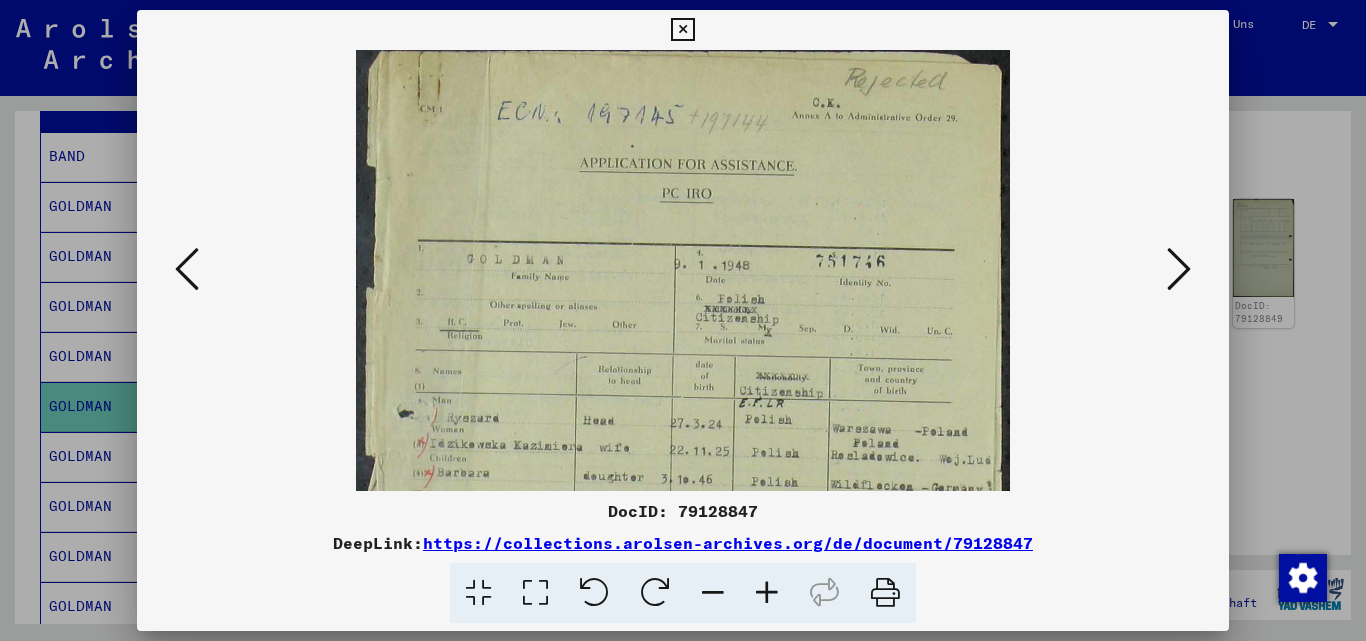 click at bounding box center (767, 593) 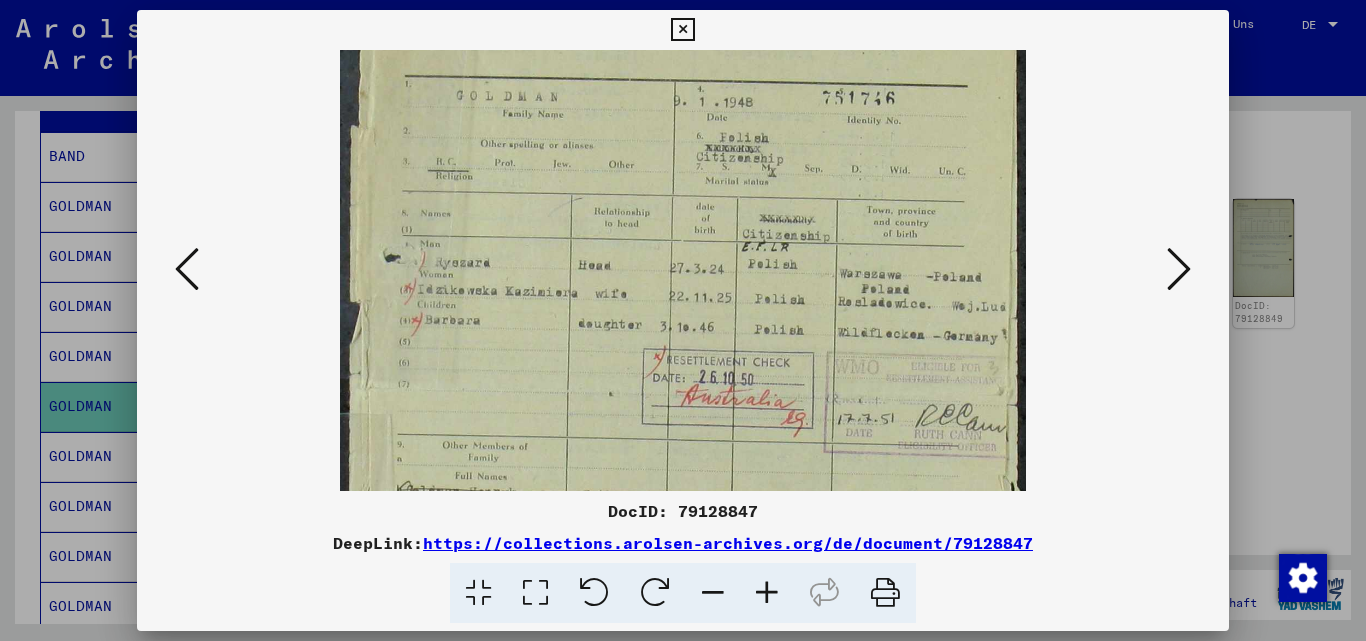 scroll, scrollTop: 172, scrollLeft: 0, axis: vertical 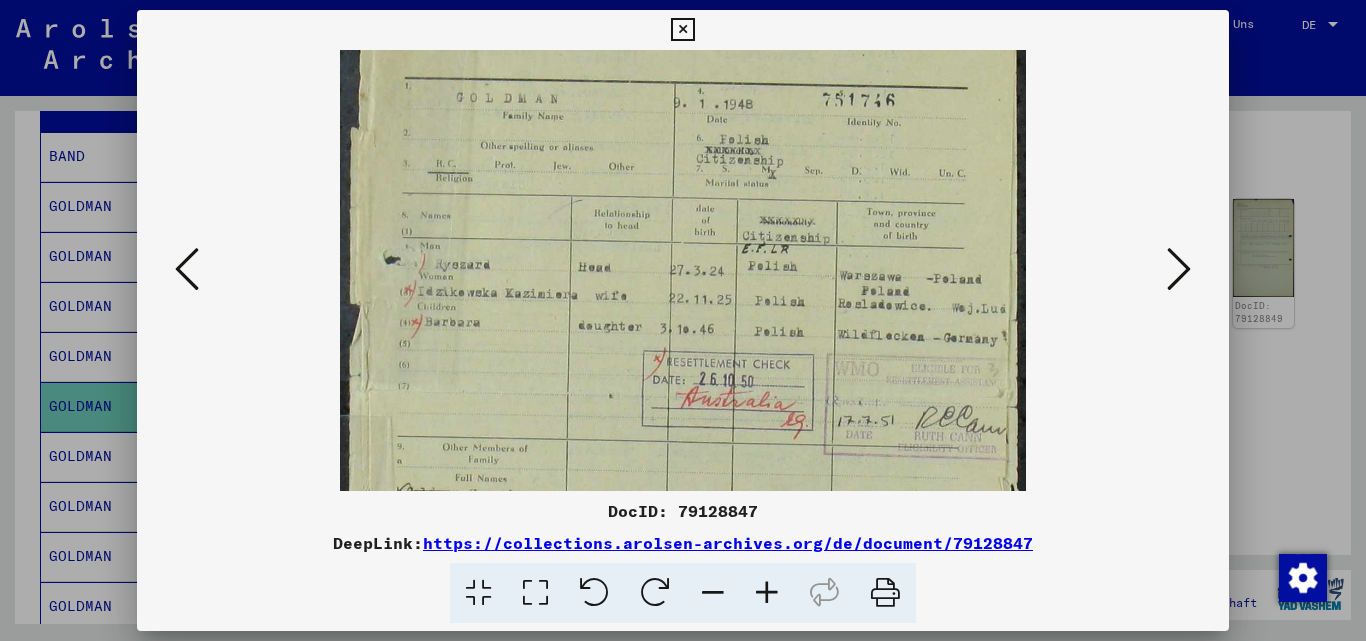 drag, startPoint x: 741, startPoint y: 432, endPoint x: 700, endPoint y: 260, distance: 176.81912 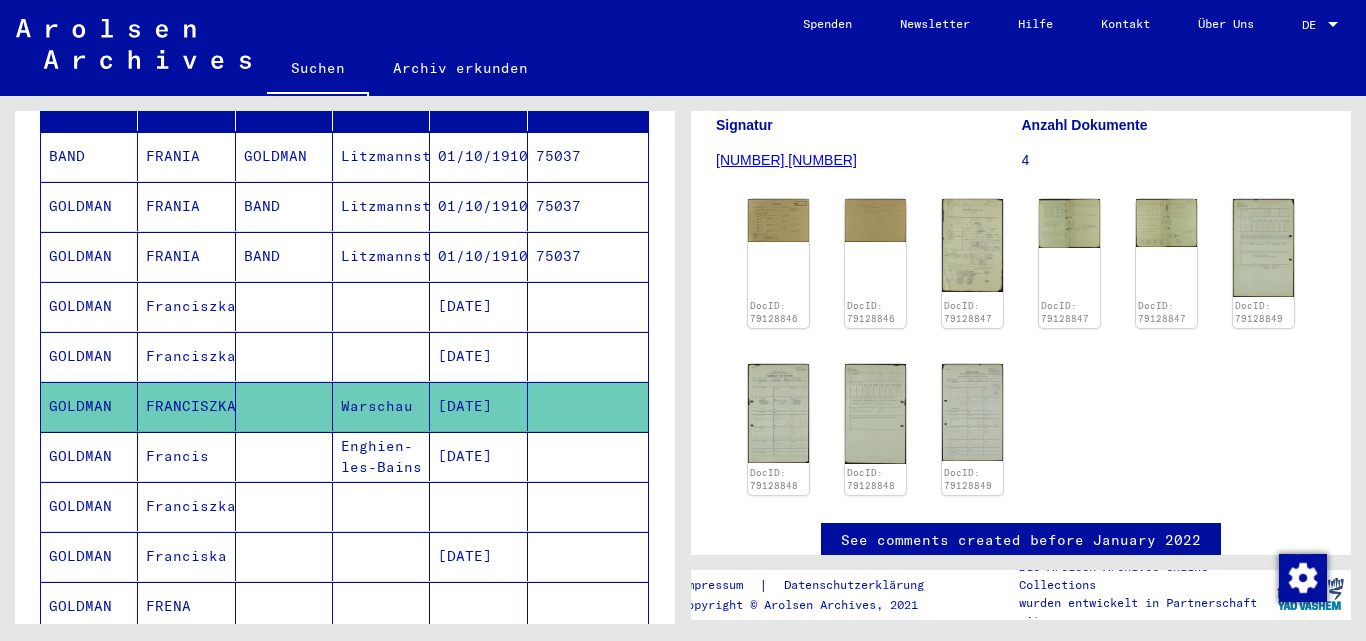 scroll, scrollTop: 0, scrollLeft: 0, axis: both 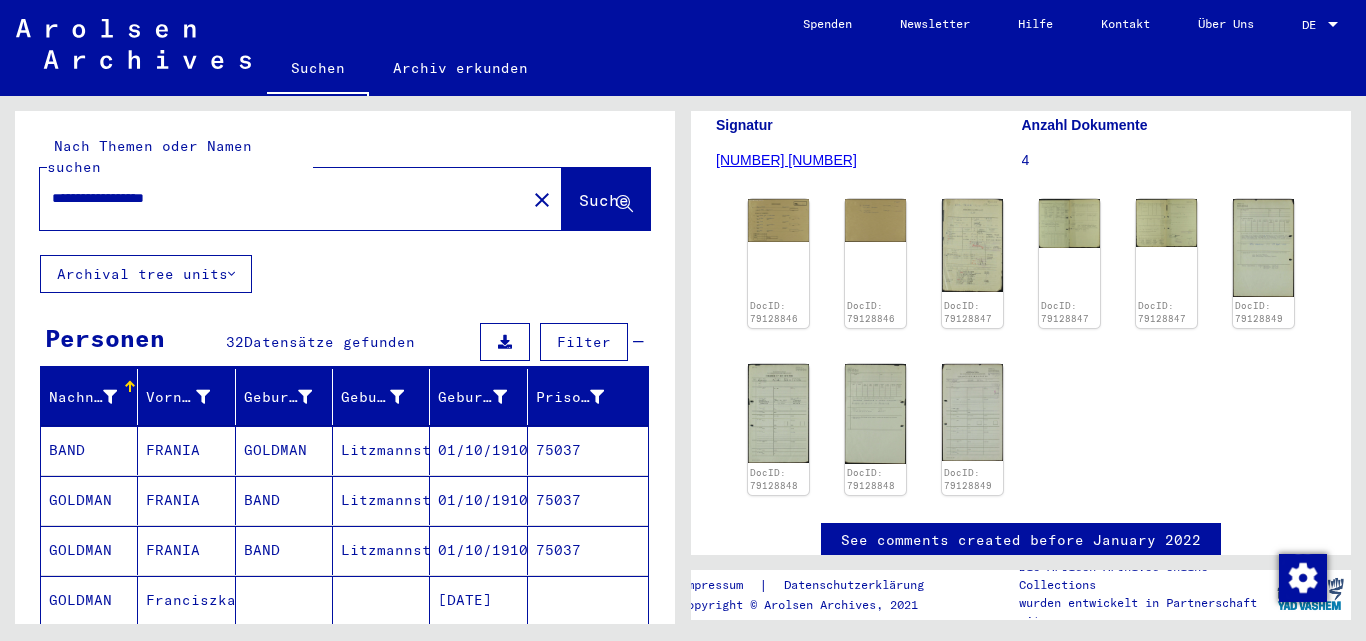 click on "**********" at bounding box center (283, 198) 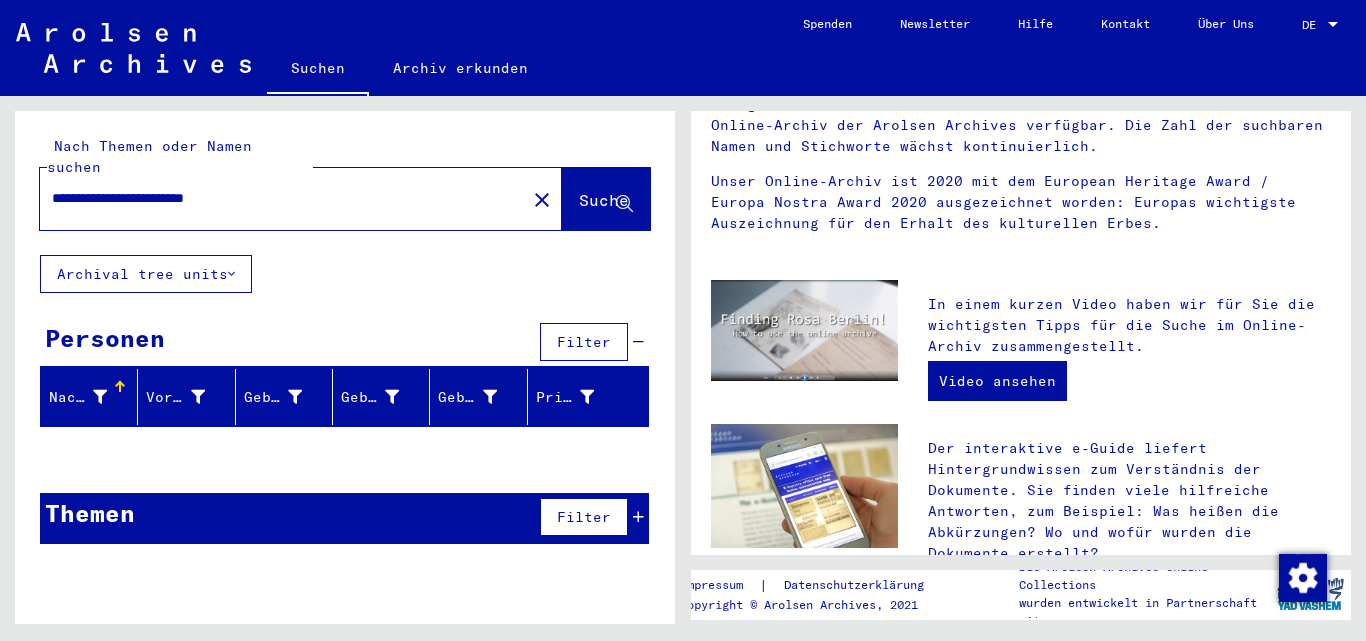 scroll, scrollTop: 20, scrollLeft: 0, axis: vertical 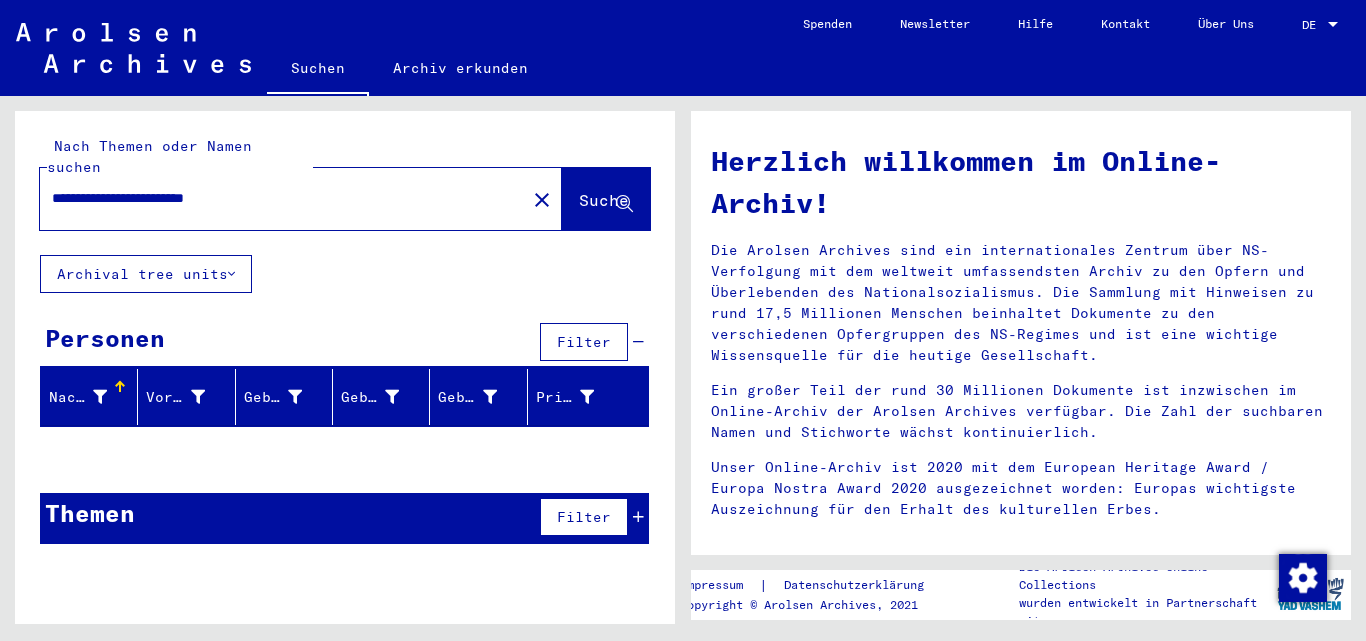 click on "Nachname" at bounding box center (80, 397) 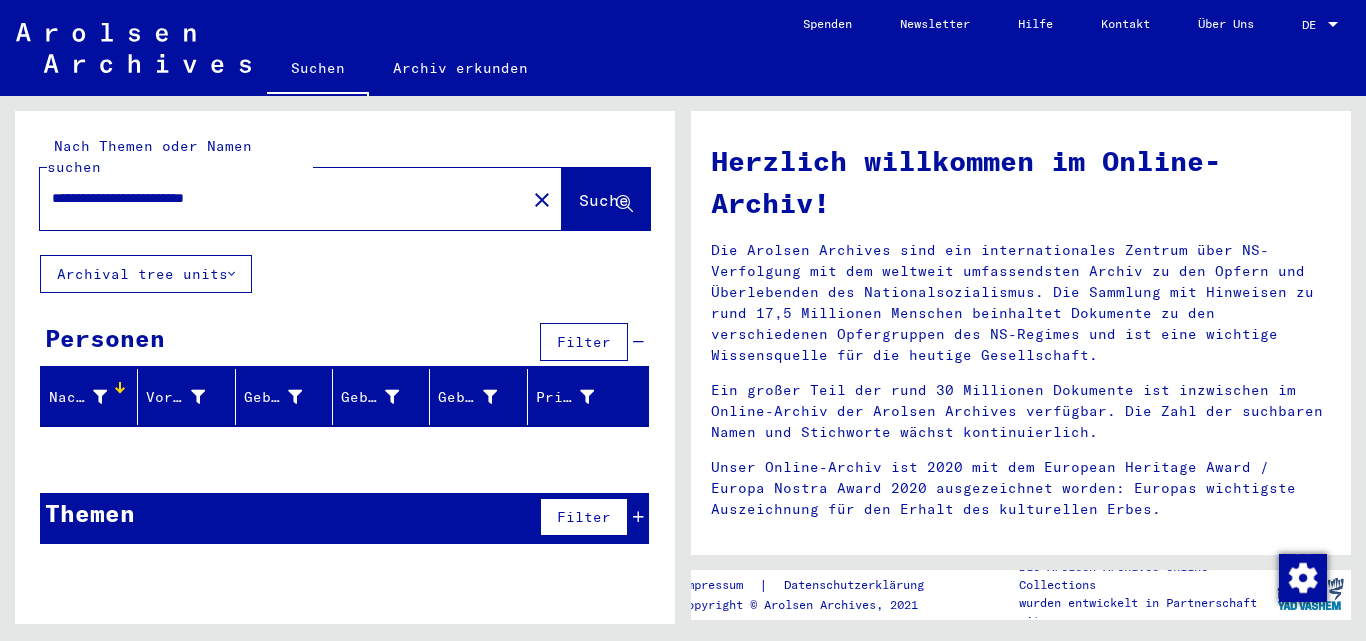 click on "**********" at bounding box center [277, 198] 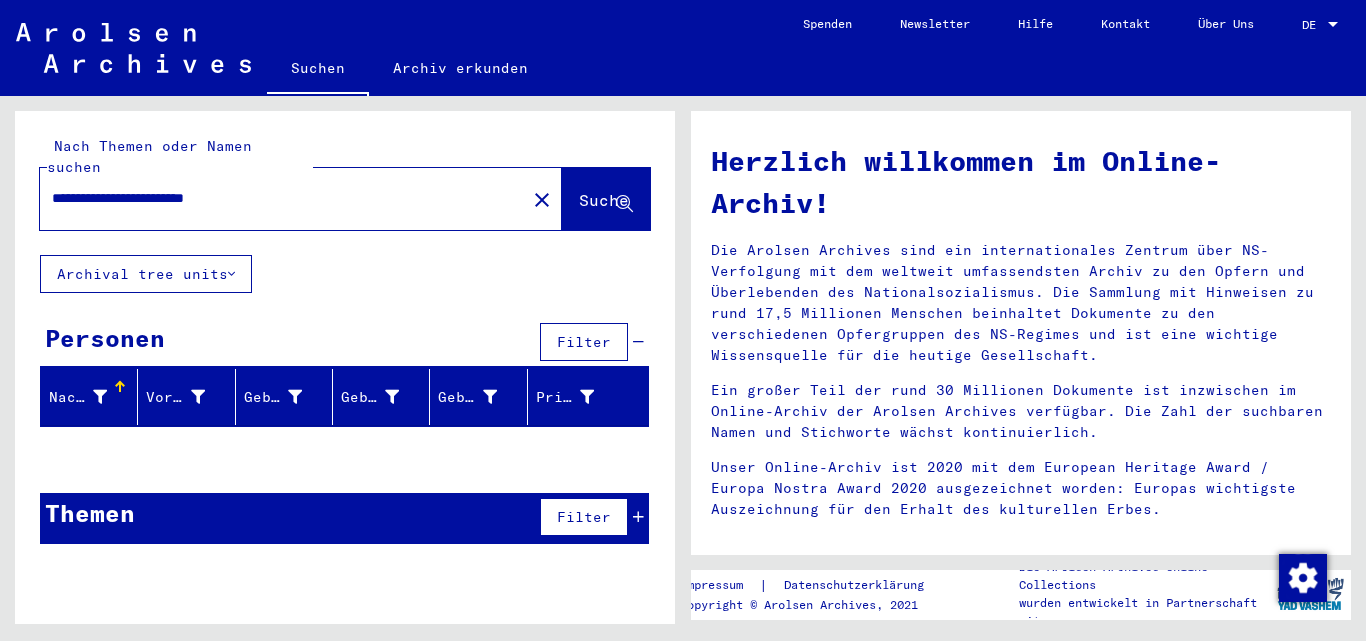 click on "**********" at bounding box center (277, 198) 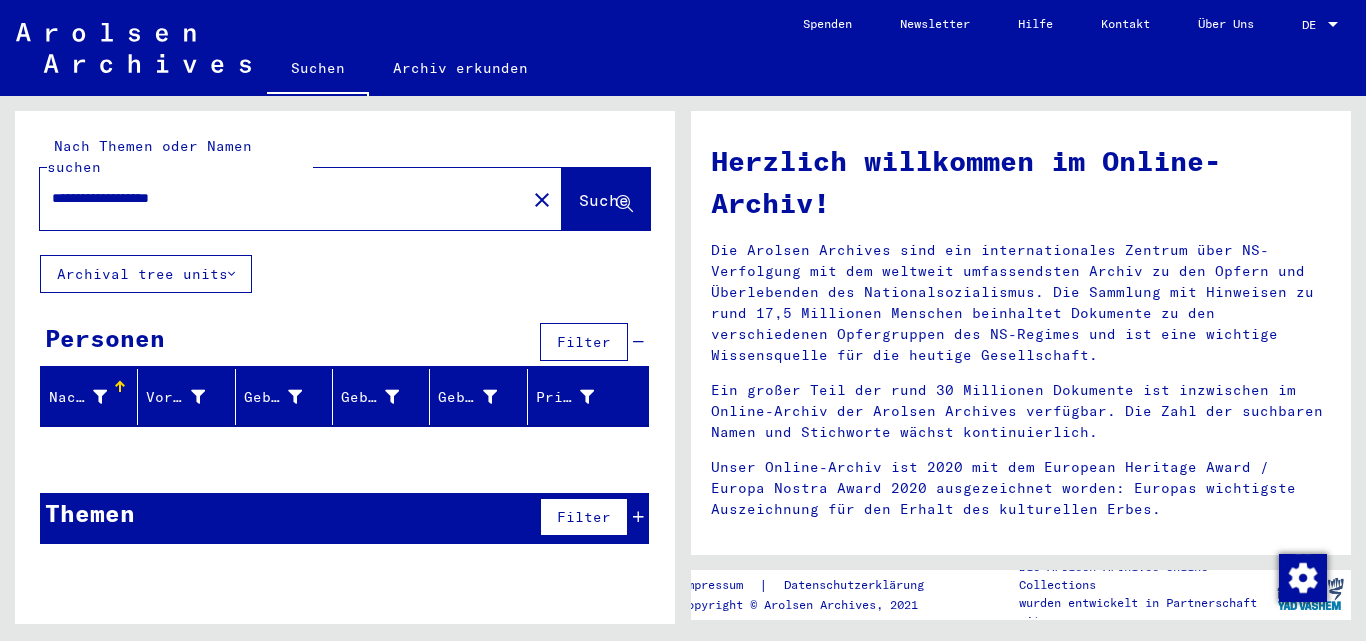 type on "**********" 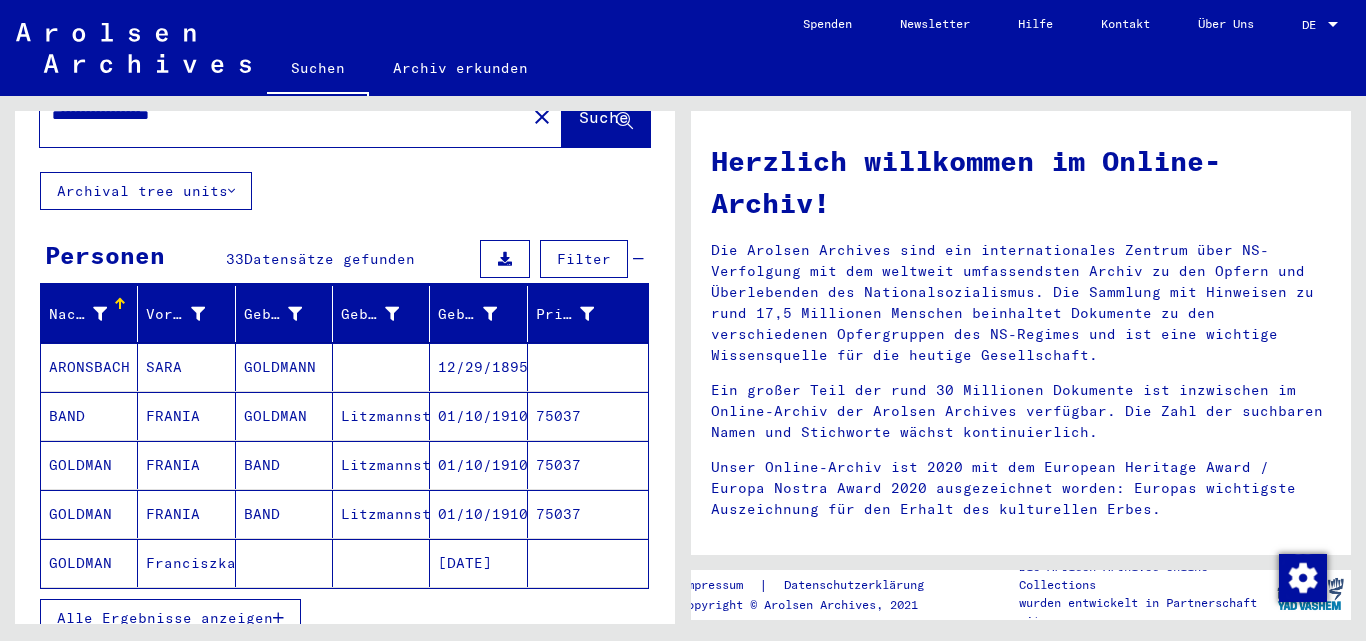 scroll, scrollTop: 86, scrollLeft: 0, axis: vertical 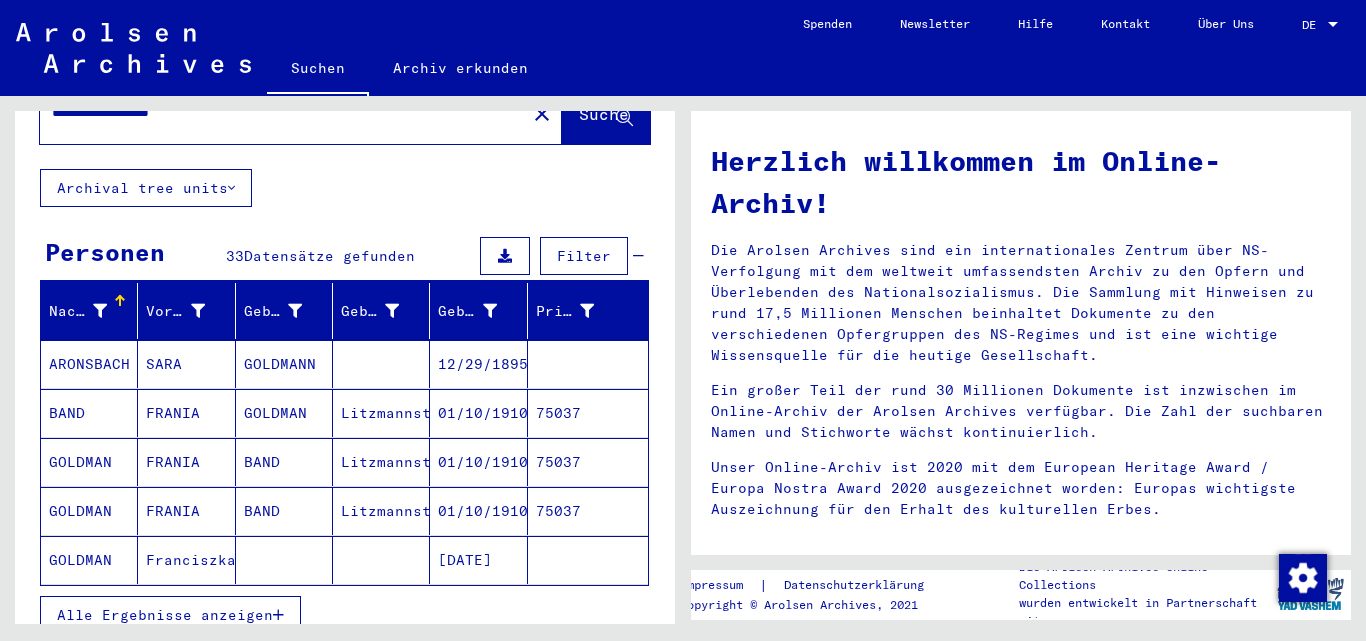 click on "[DATE]" 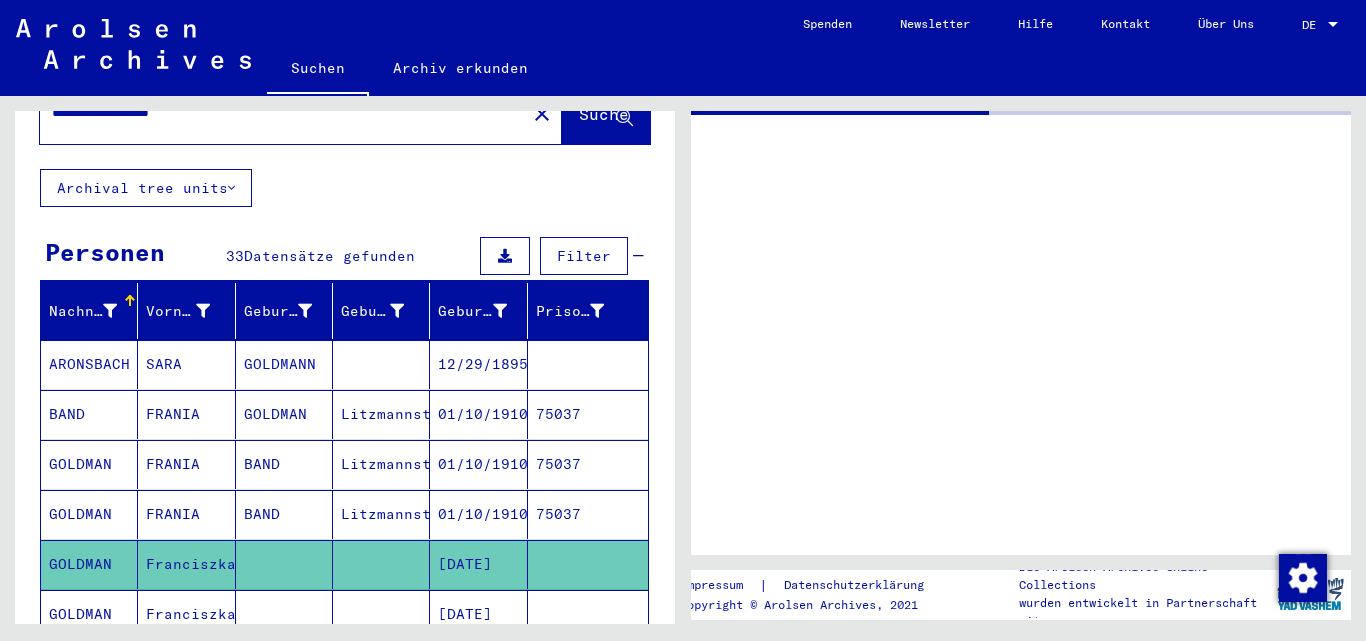 scroll, scrollTop: 0, scrollLeft: 0, axis: both 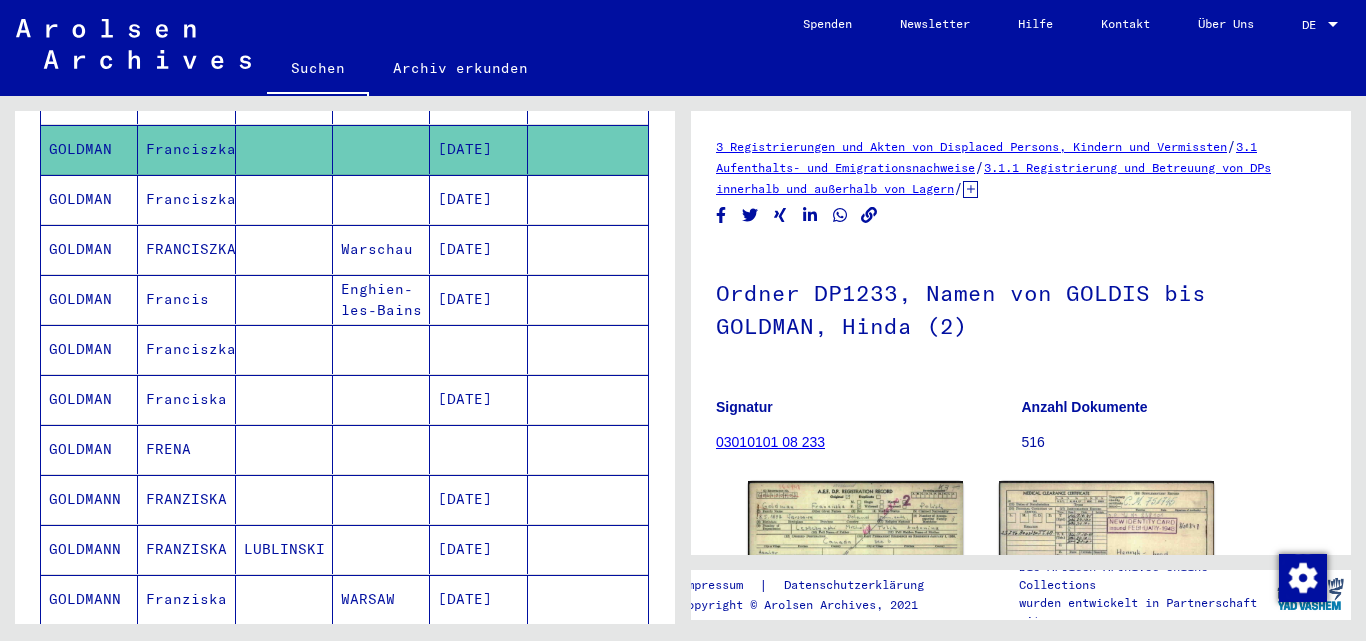 click on "[DATE]" at bounding box center (478, 599) 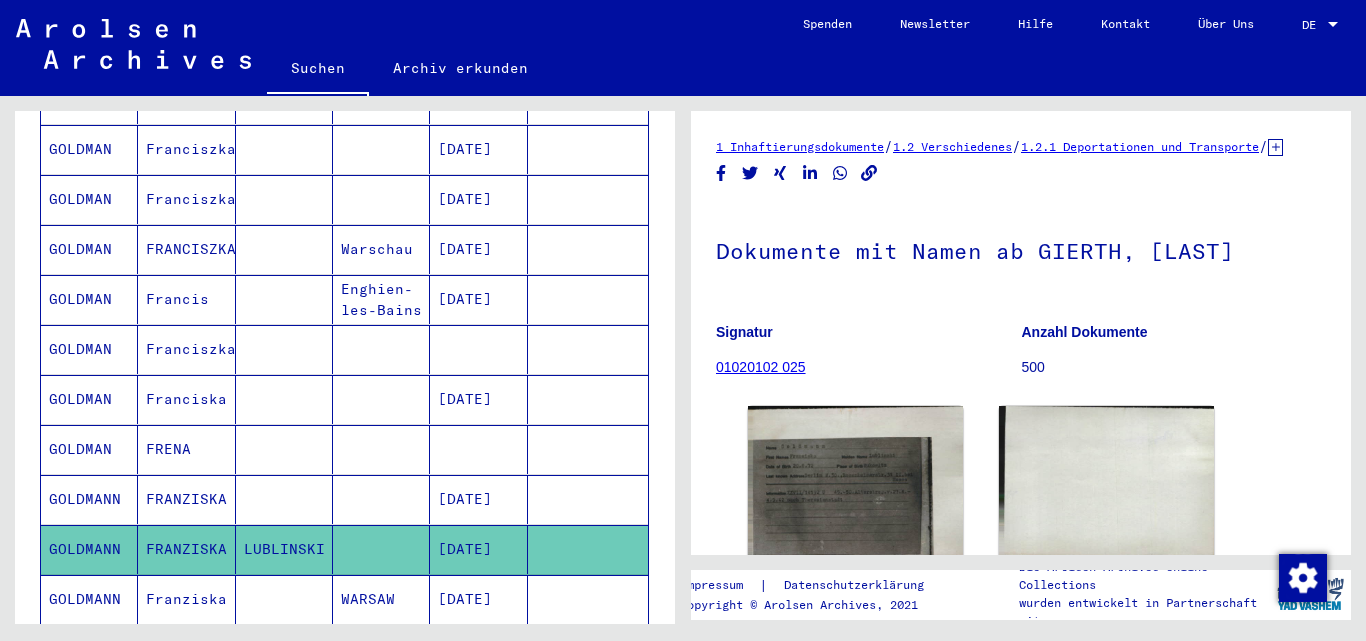 scroll, scrollTop: 0, scrollLeft: 0, axis: both 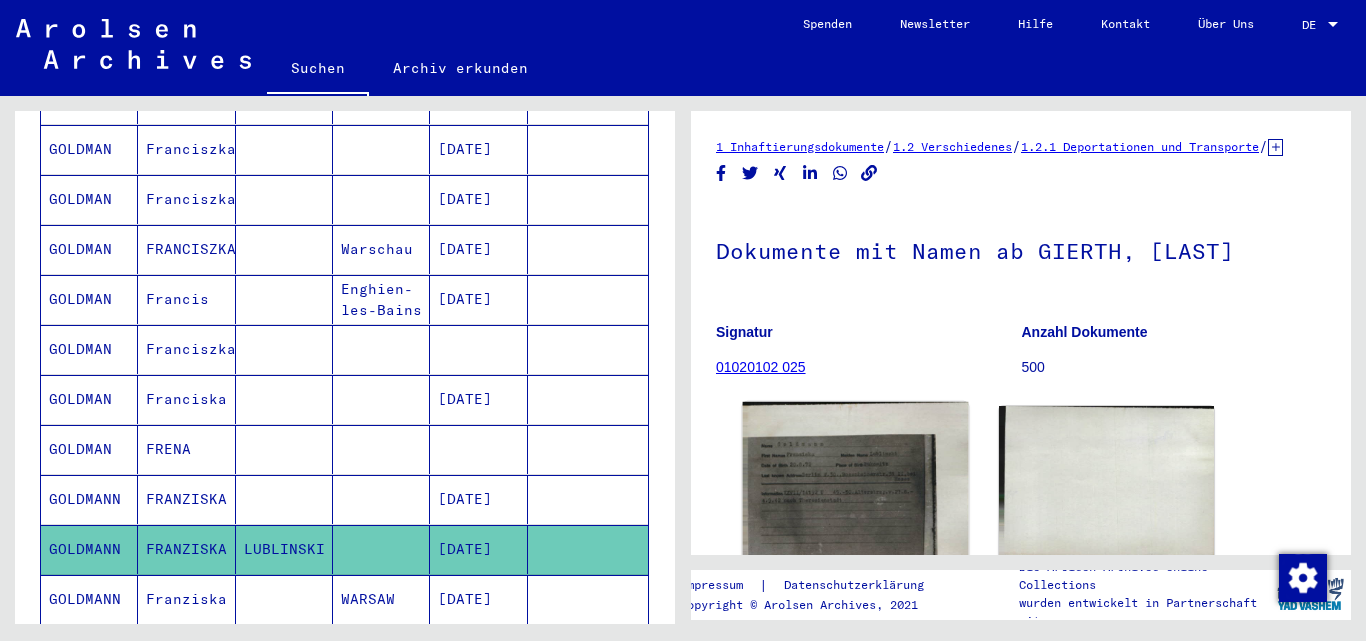 click 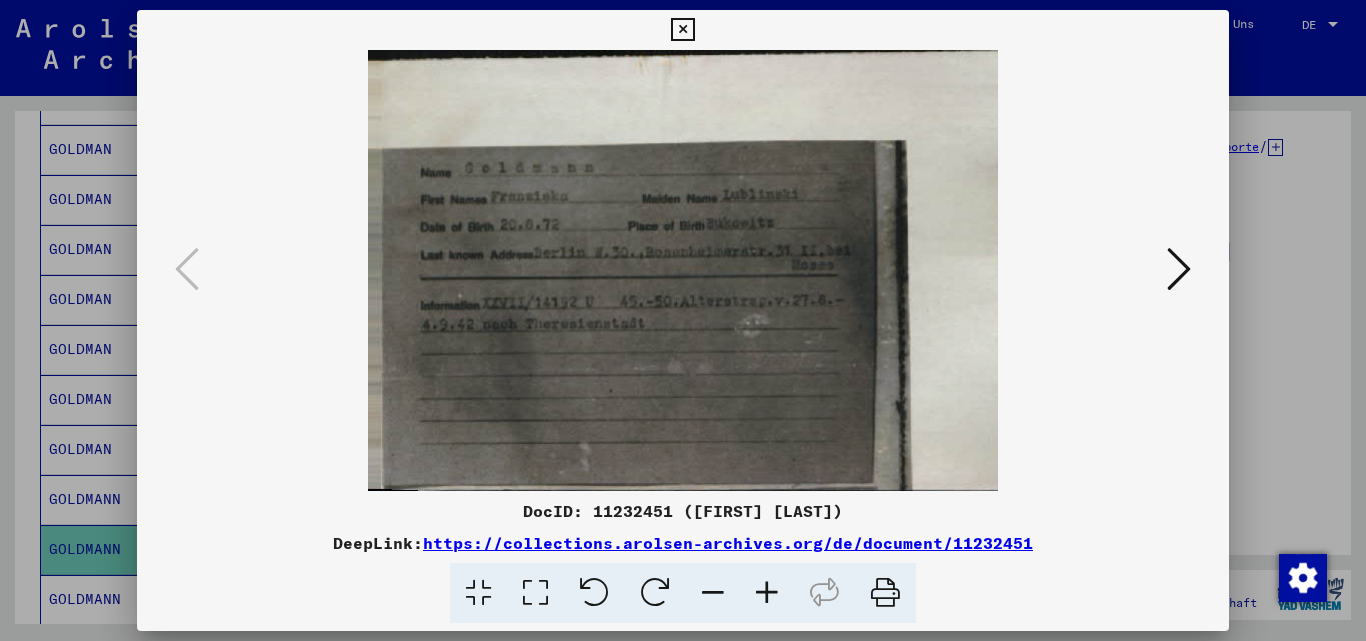 click at bounding box center [682, 30] 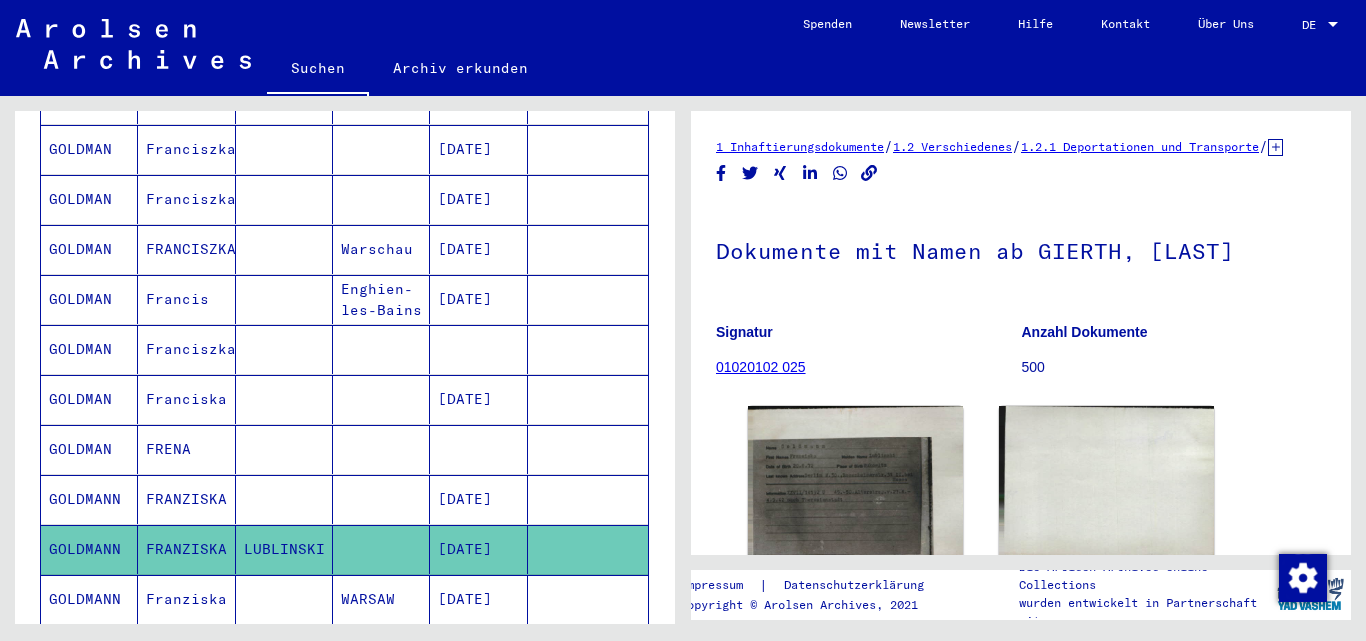 click on "[DATE]" at bounding box center (478, 549) 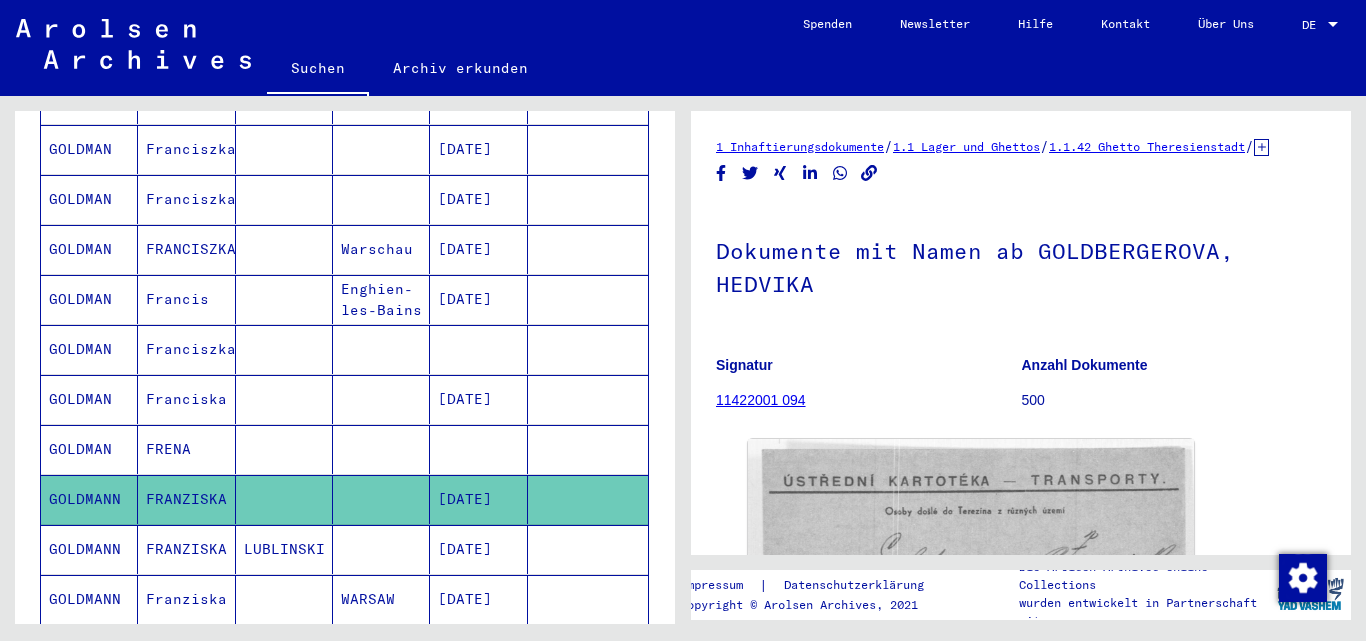 scroll, scrollTop: 0, scrollLeft: 0, axis: both 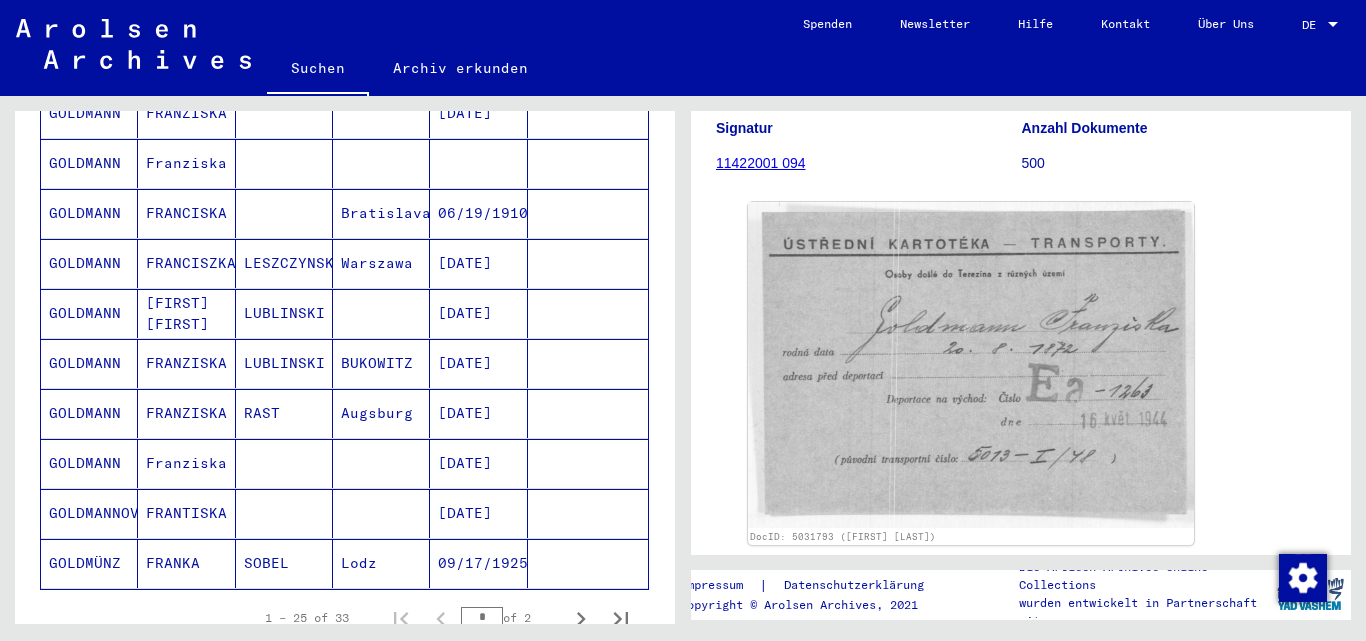 click on "[DATE]" at bounding box center (478, 563) 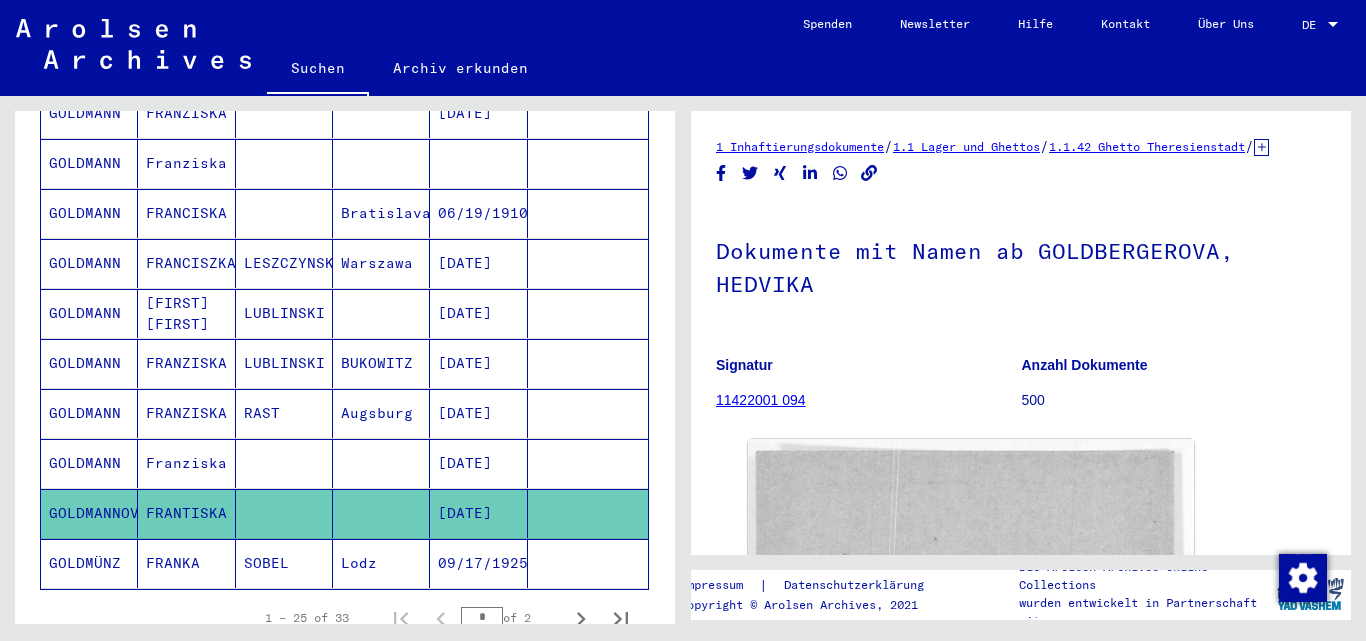 scroll, scrollTop: 0, scrollLeft: 0, axis: both 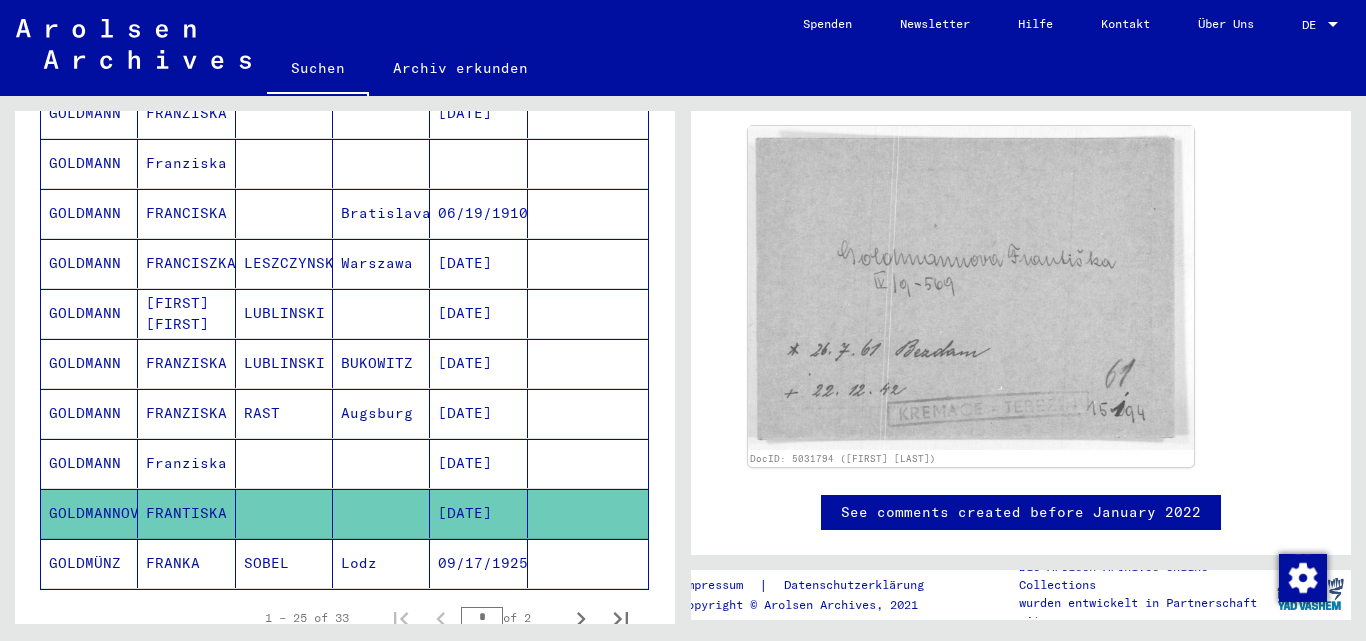 drag, startPoint x: 677, startPoint y: 462, endPoint x: 675, endPoint y: 501, distance: 39.051247 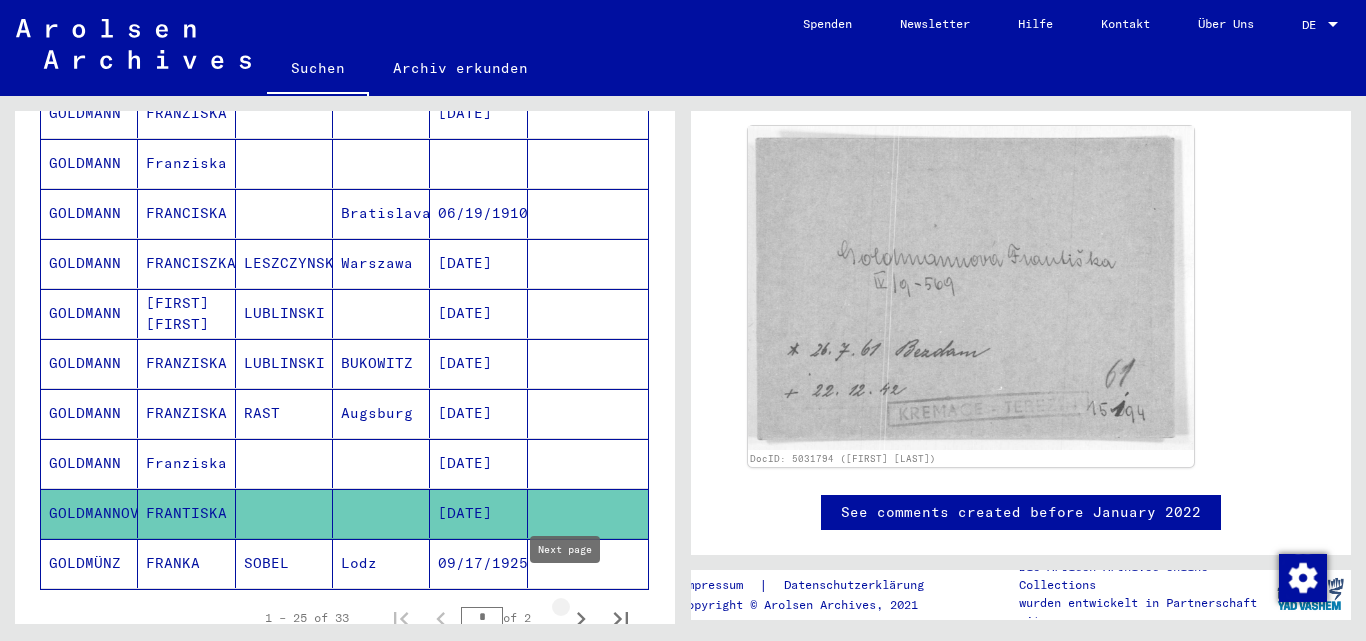 click 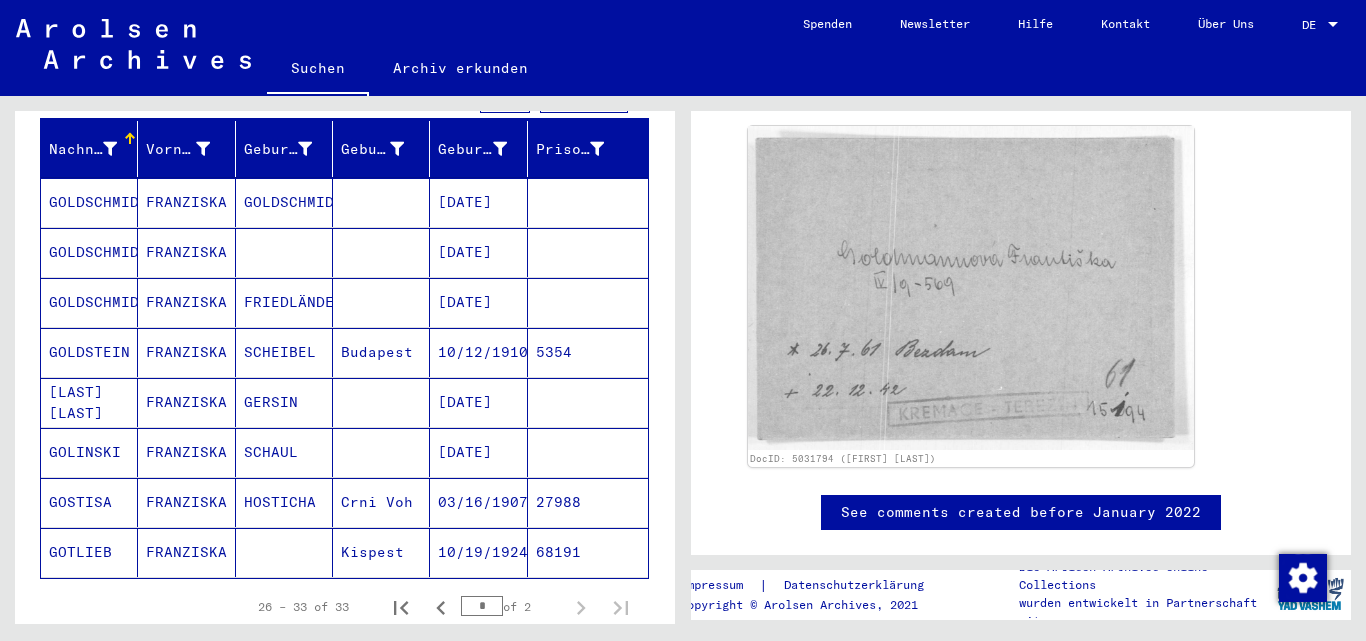 scroll, scrollTop: 239, scrollLeft: 0, axis: vertical 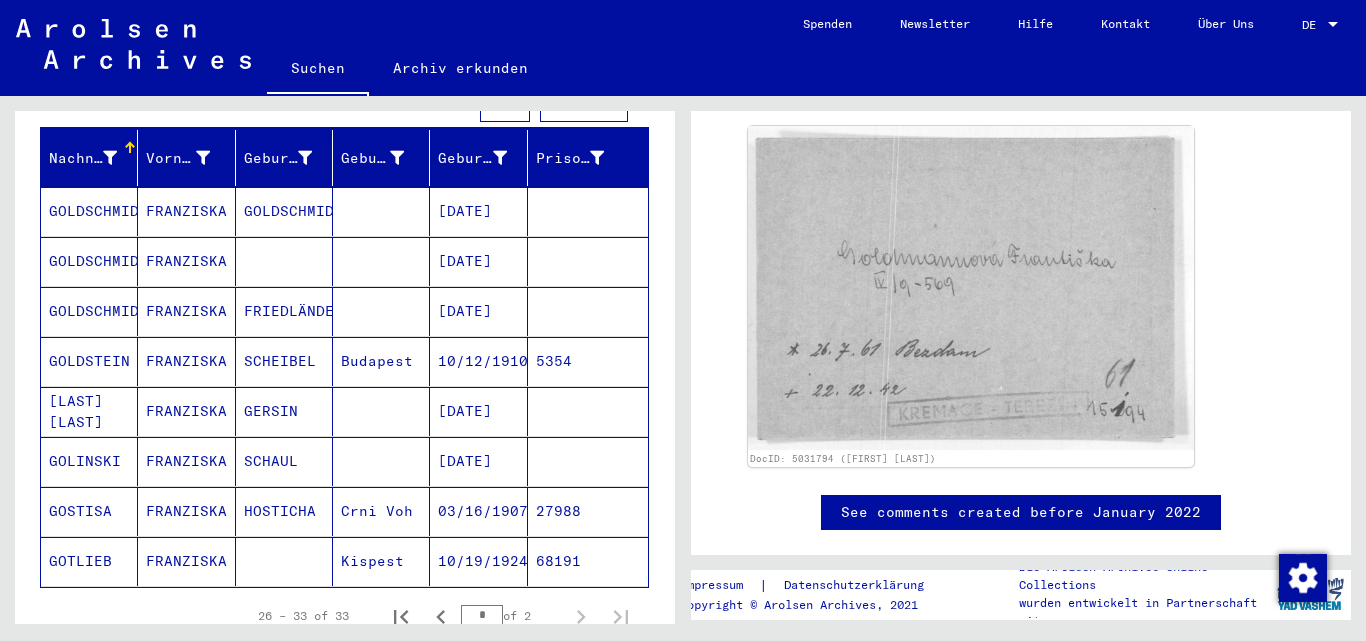 click on "[DATE]" at bounding box center [478, 361] 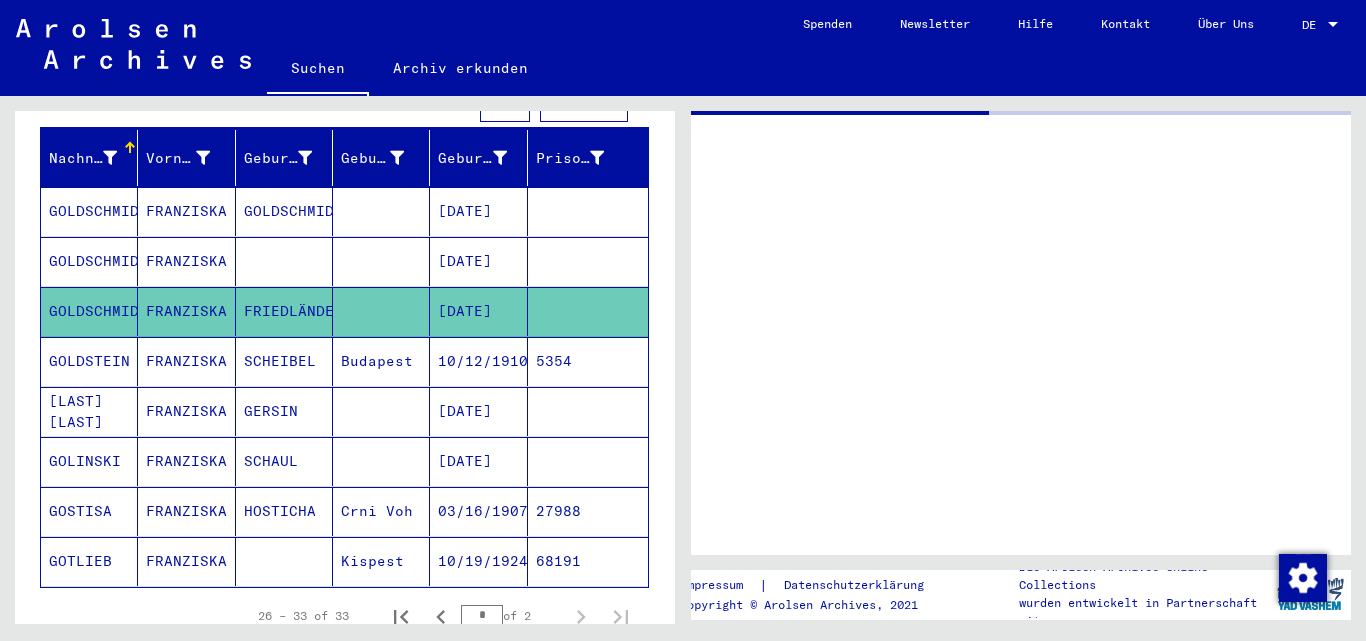 scroll, scrollTop: 0, scrollLeft: 0, axis: both 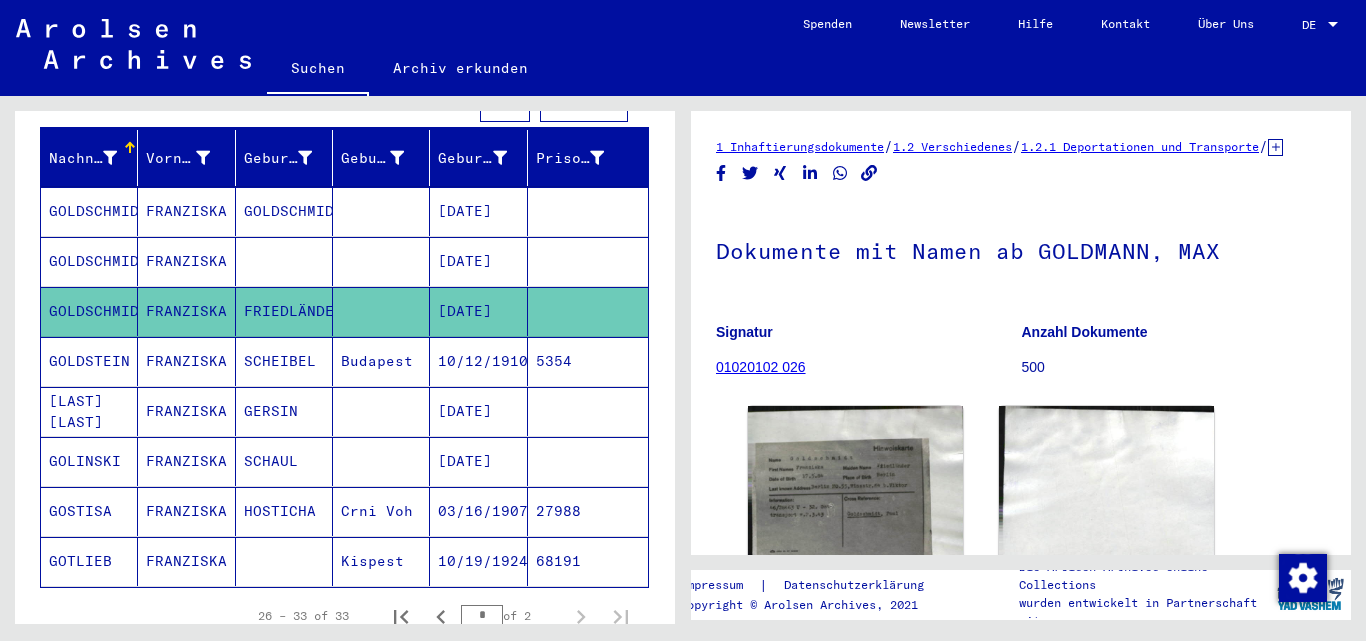 click on "[DATE]" at bounding box center [478, 311] 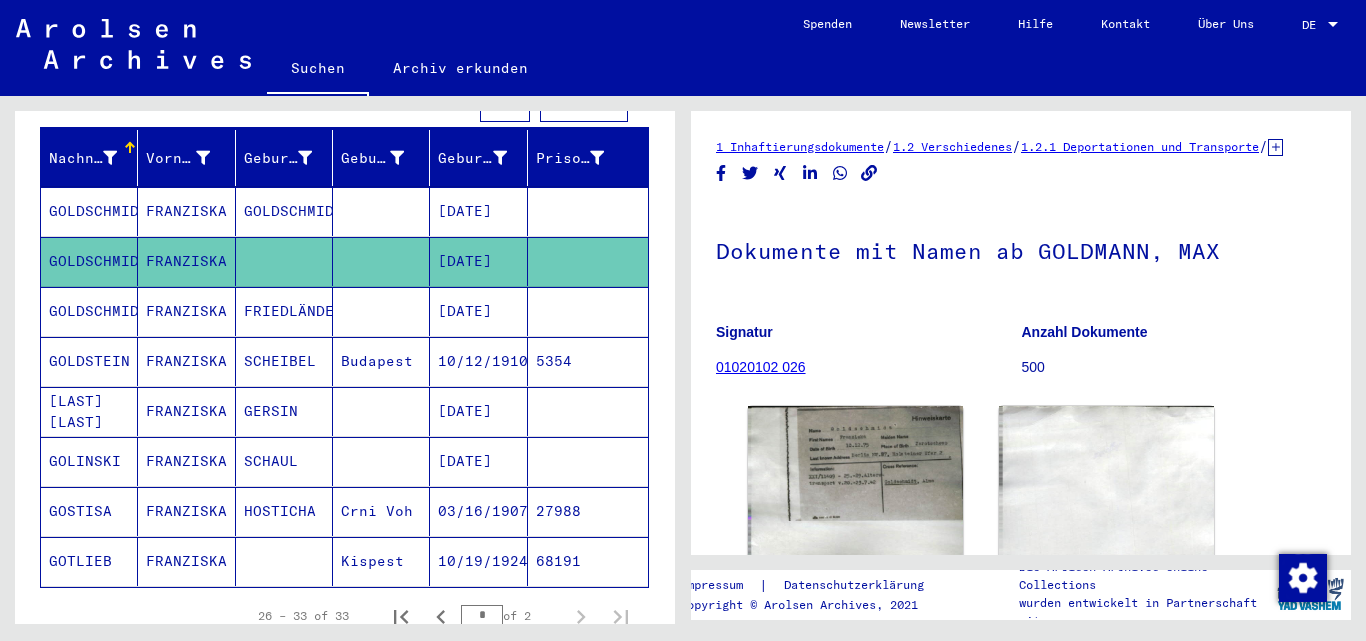 scroll, scrollTop: 0, scrollLeft: 0, axis: both 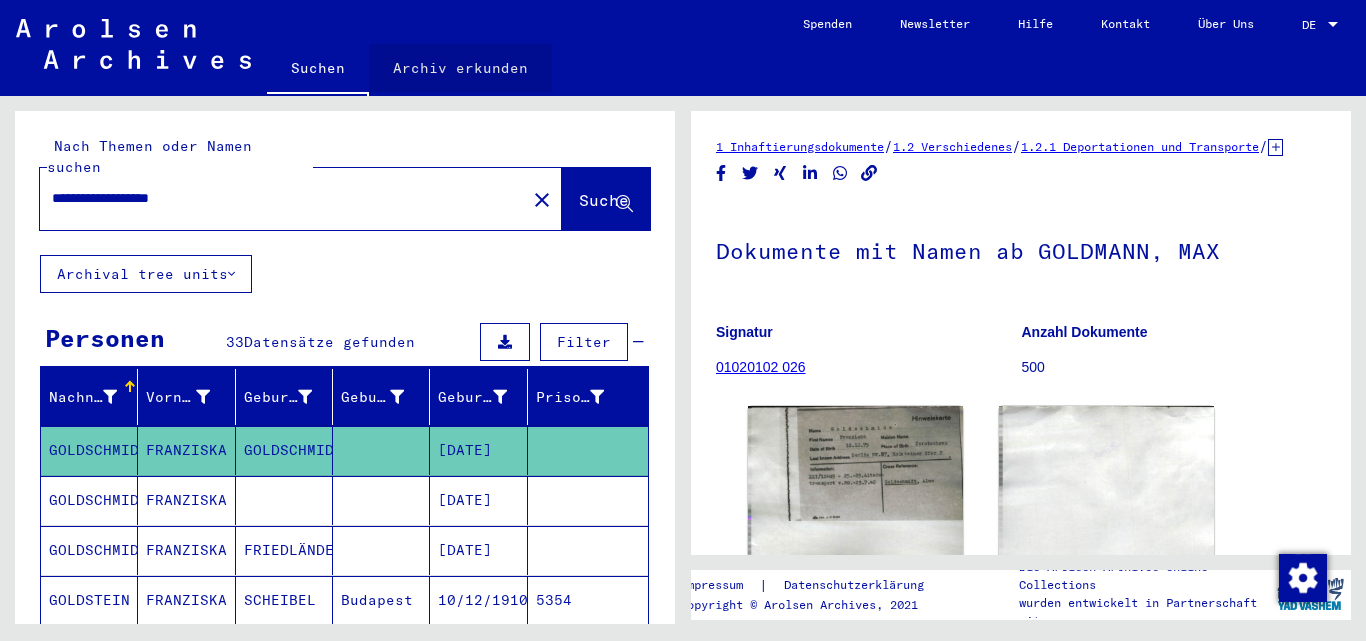 click on "Archiv erkunden" 